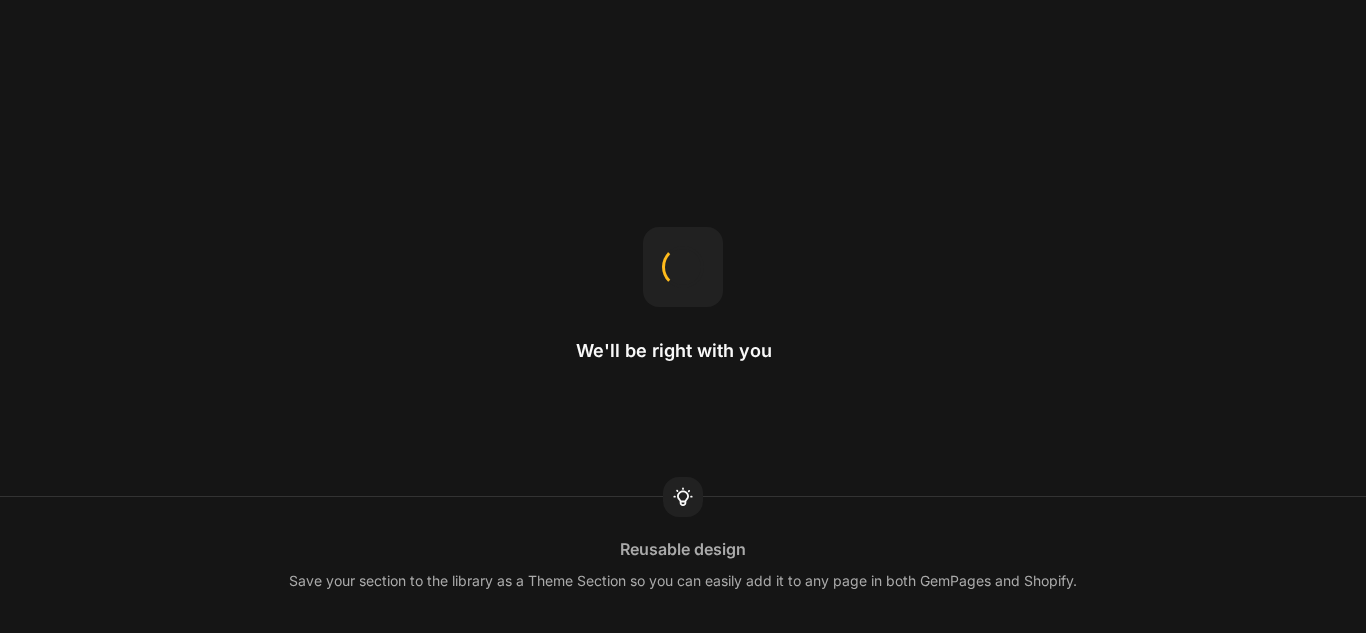 scroll, scrollTop: 0, scrollLeft: 0, axis: both 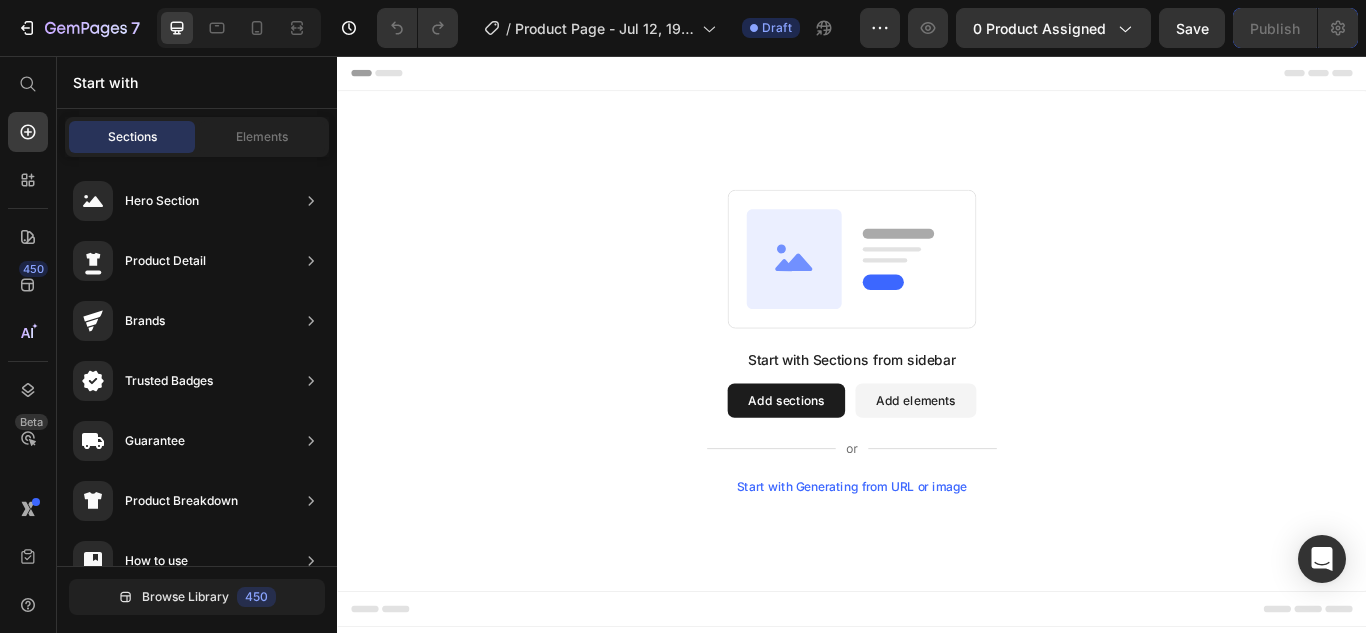 click on "Start with Generating from URL or image" at bounding box center (937, 558) 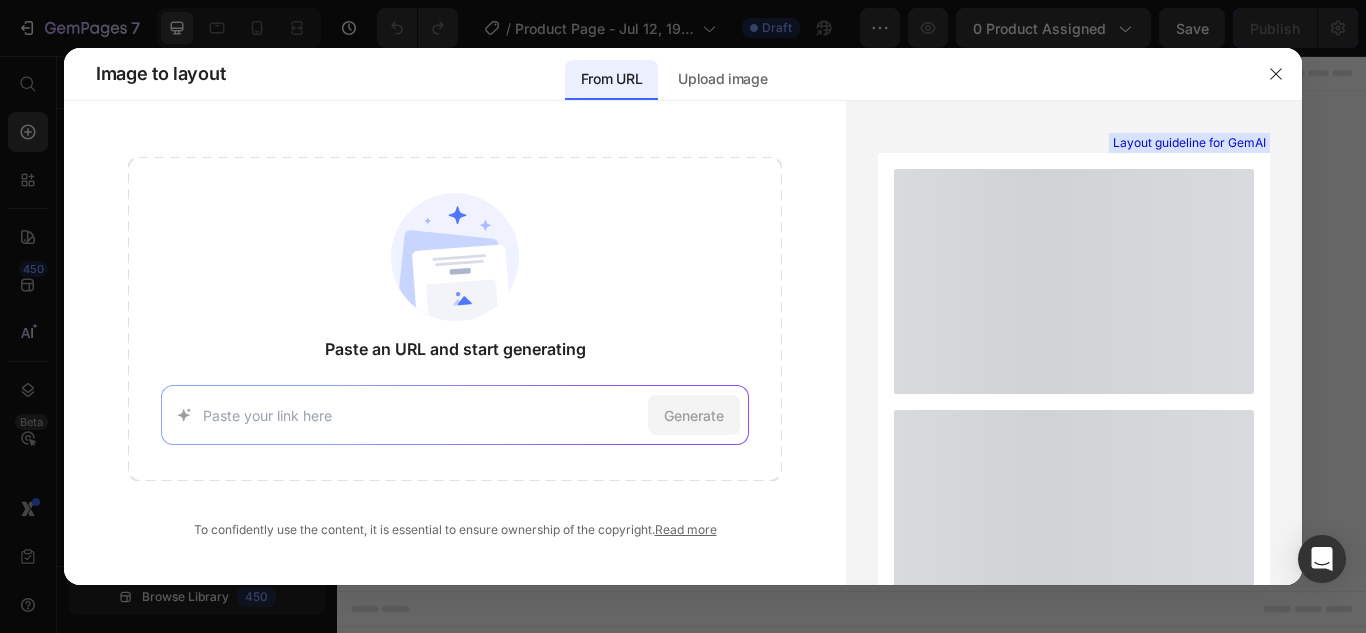 scroll, scrollTop: 0, scrollLeft: 0, axis: both 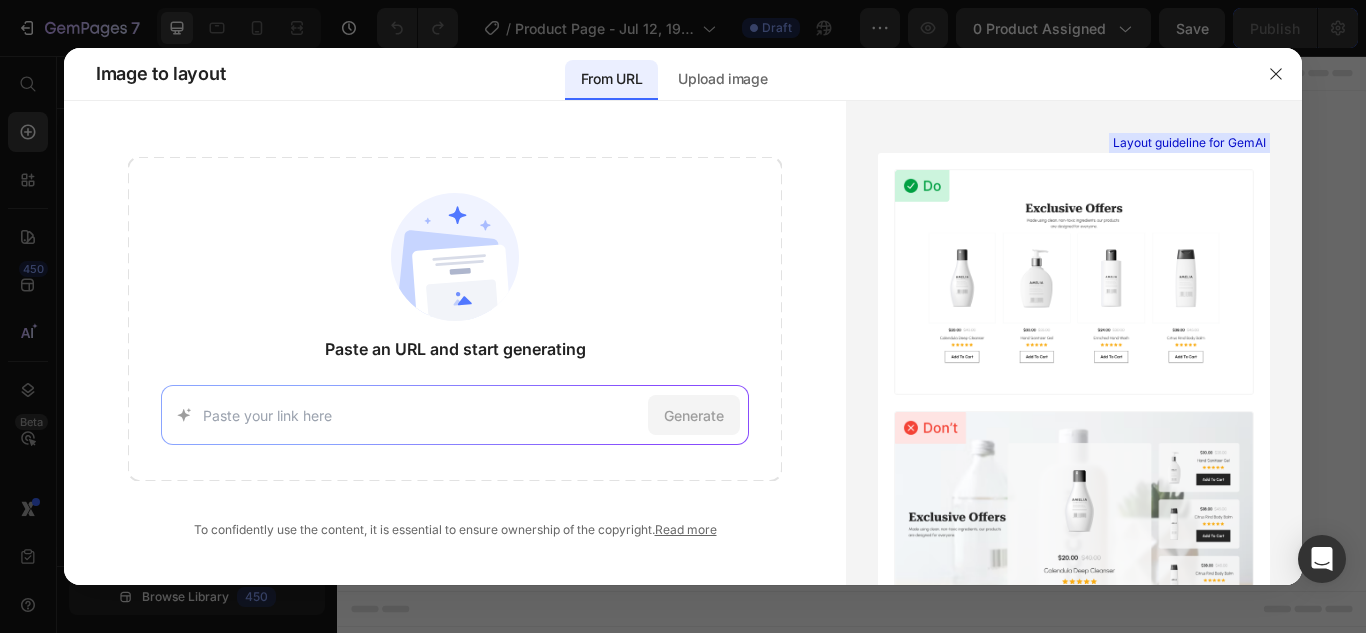 paste on "https://numoya.com/products/numoya-portable-straightener-brush-gobrush-pro-black" 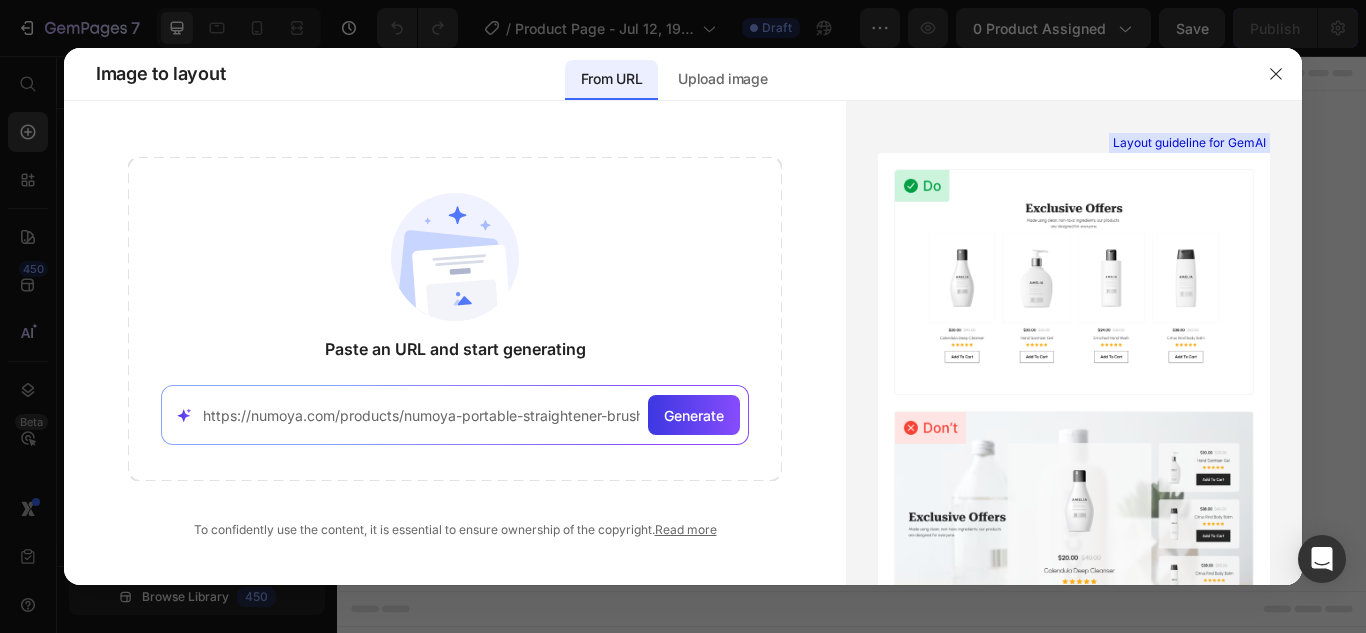 scroll, scrollTop: 0, scrollLeft: 141, axis: horizontal 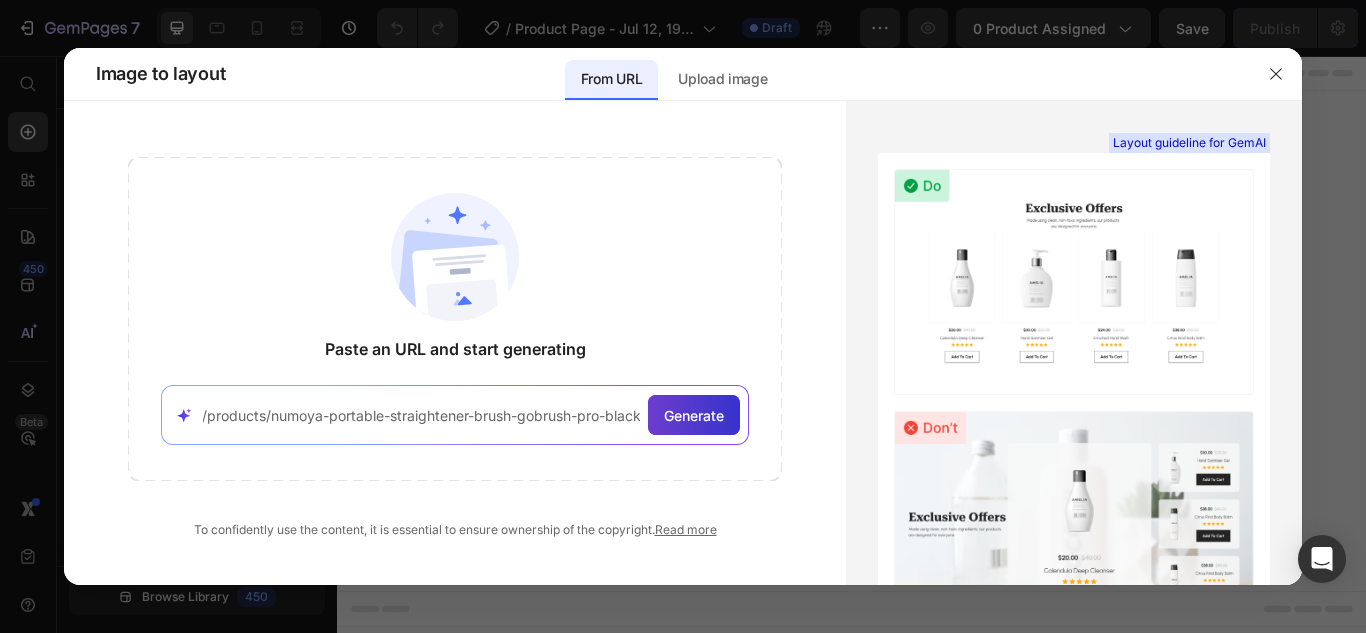 type on "https://numoya.com/products/numoya-portable-straightener-brush-gobrush-pro-black" 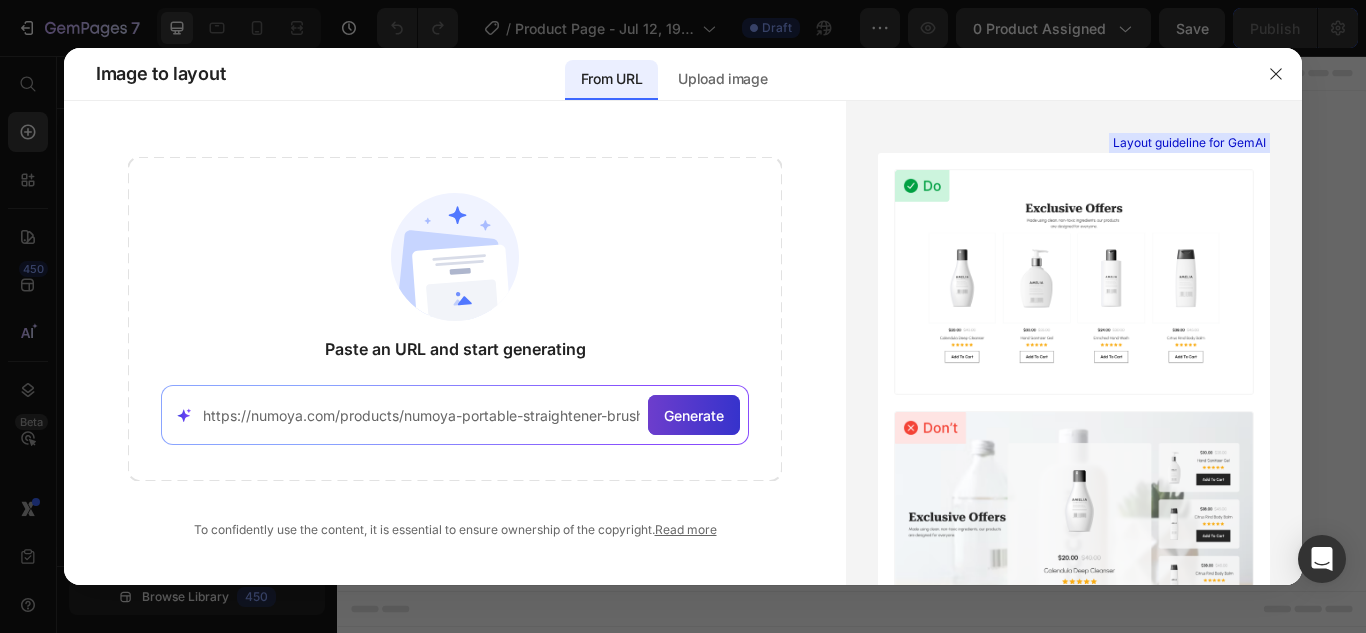 click on "Generate" 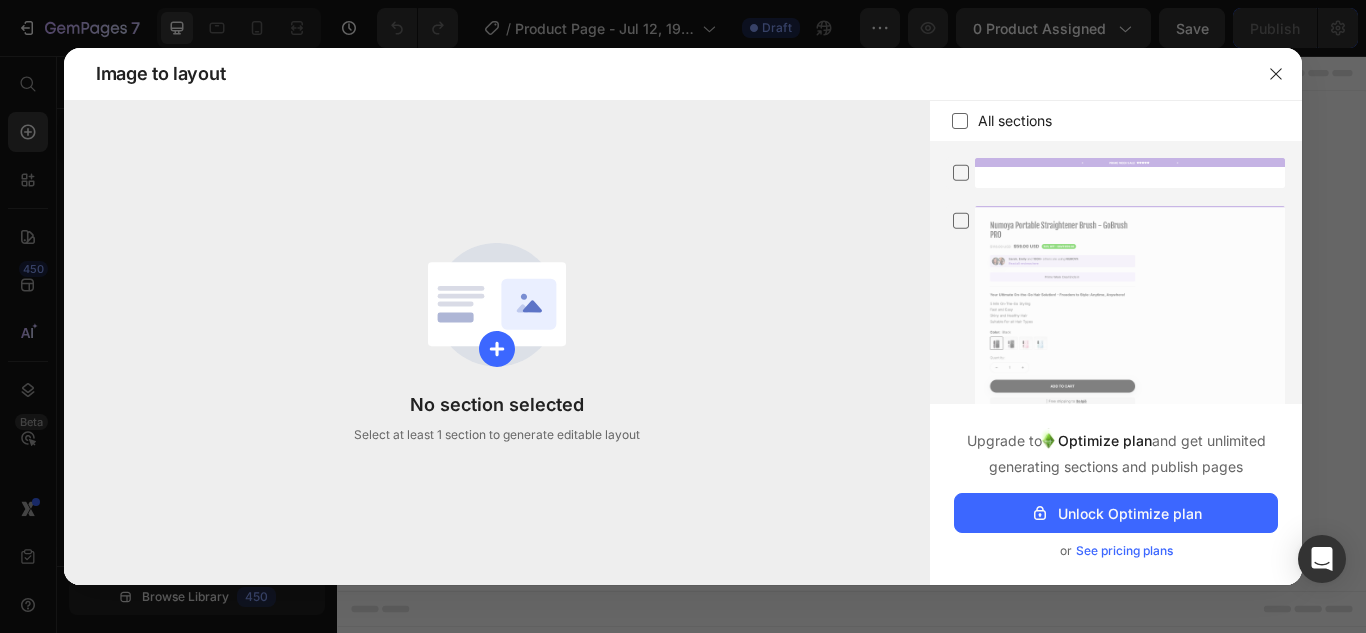 click 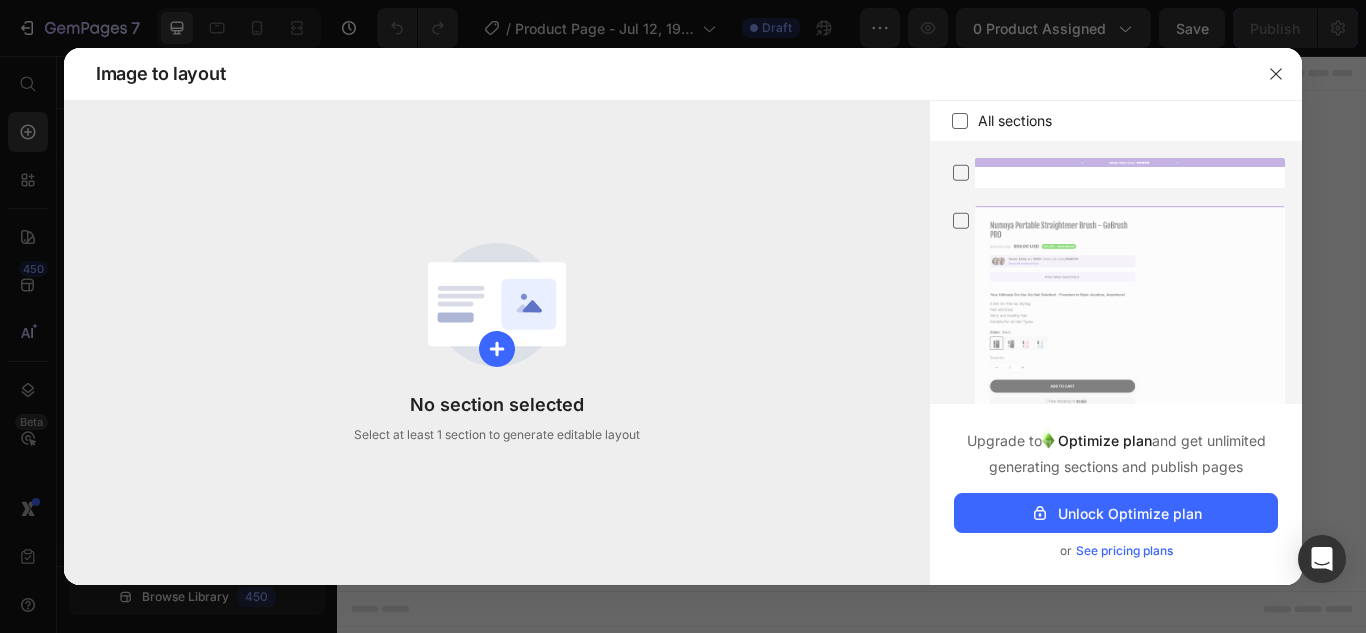 click on "All sections" at bounding box center [1015, 121] 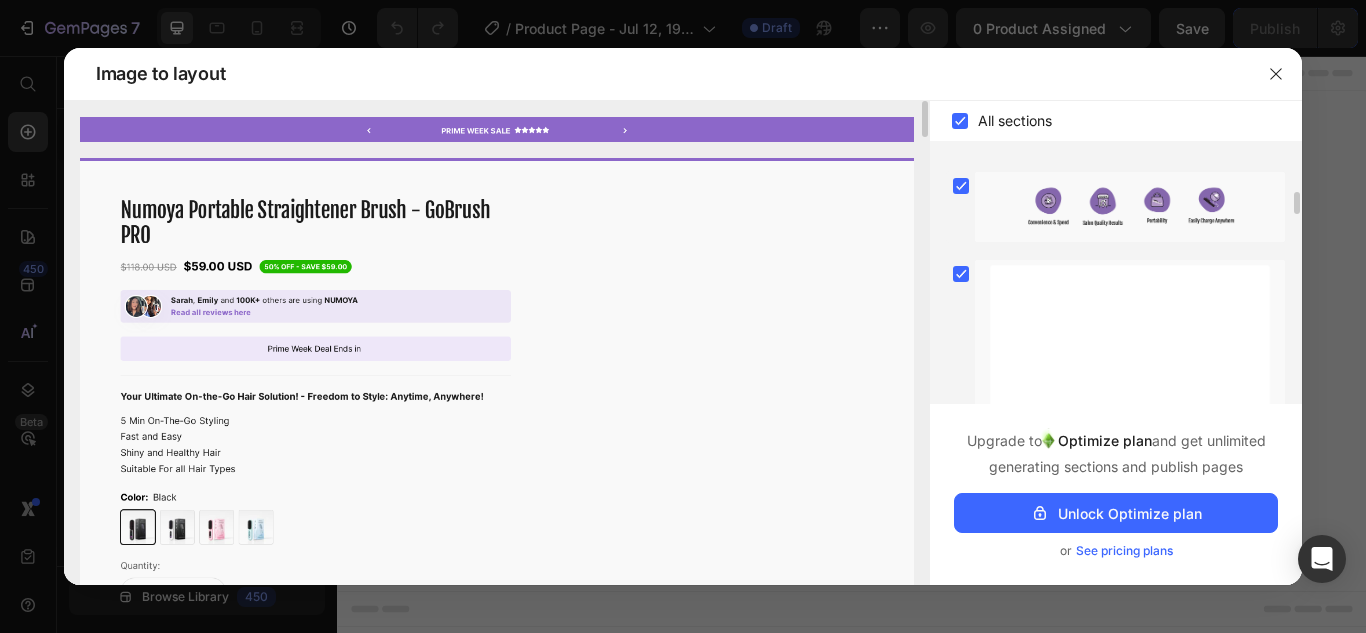 scroll, scrollTop: 397, scrollLeft: 0, axis: vertical 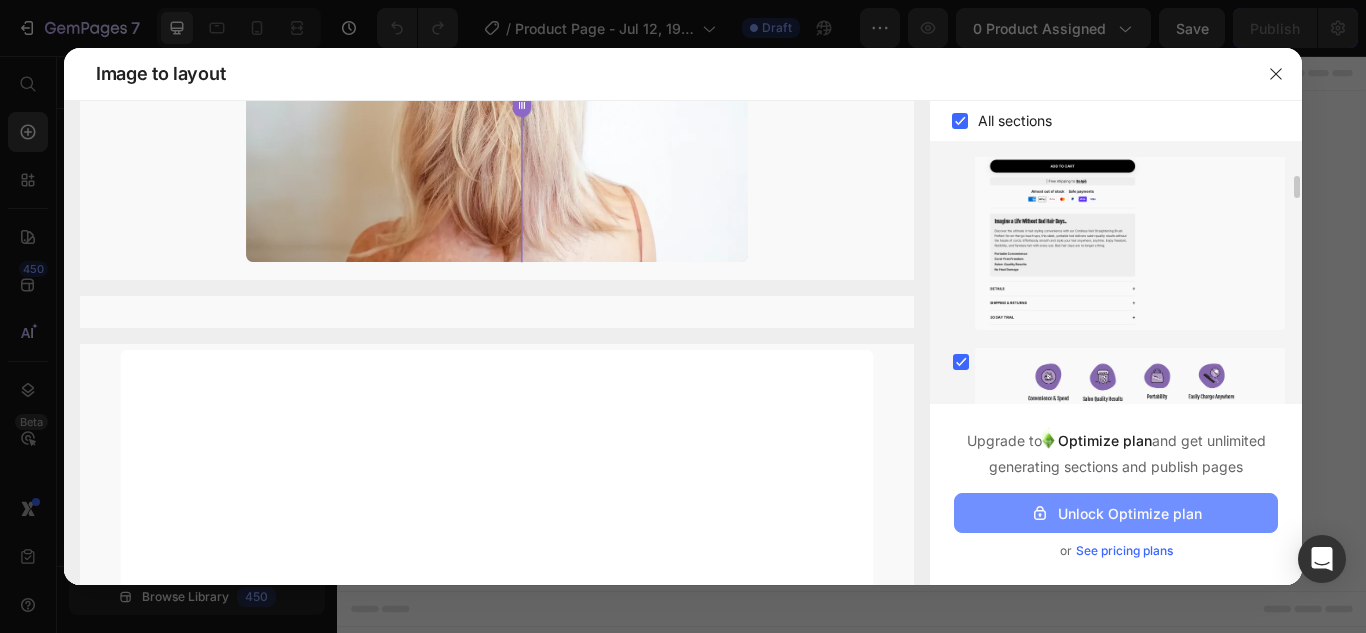 click on "Unlock Optimize plan" at bounding box center (1116, 513) 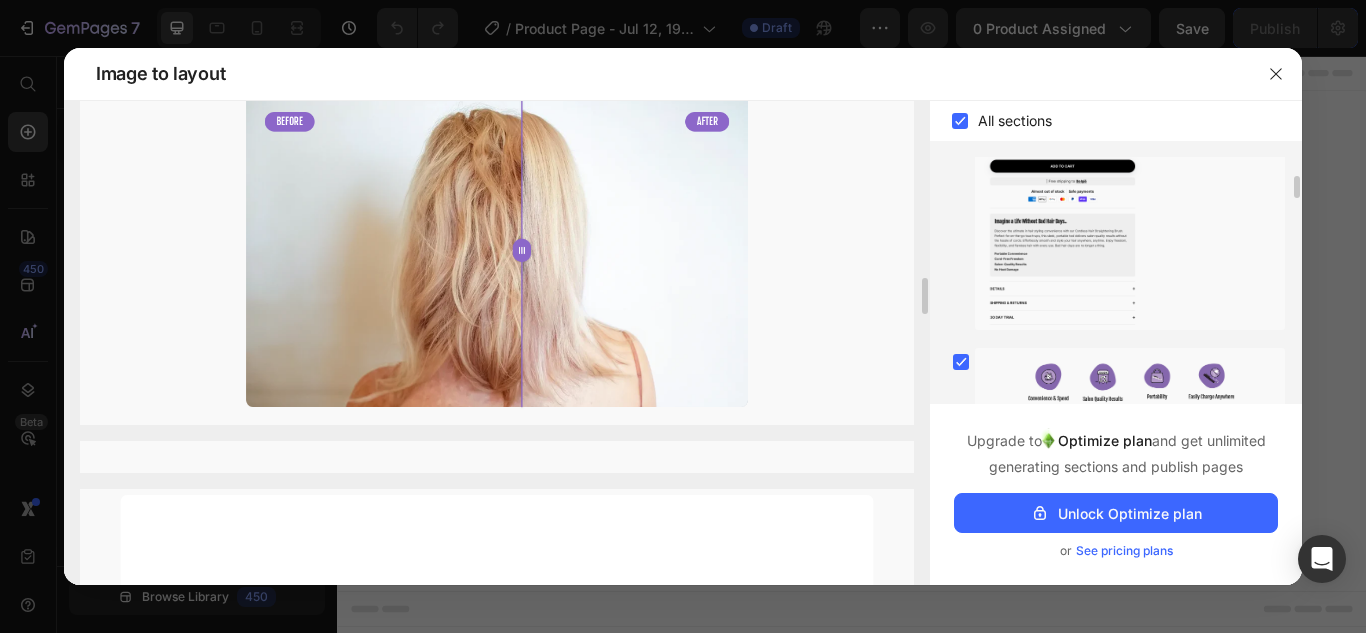 scroll, scrollTop: 3267, scrollLeft: 0, axis: vertical 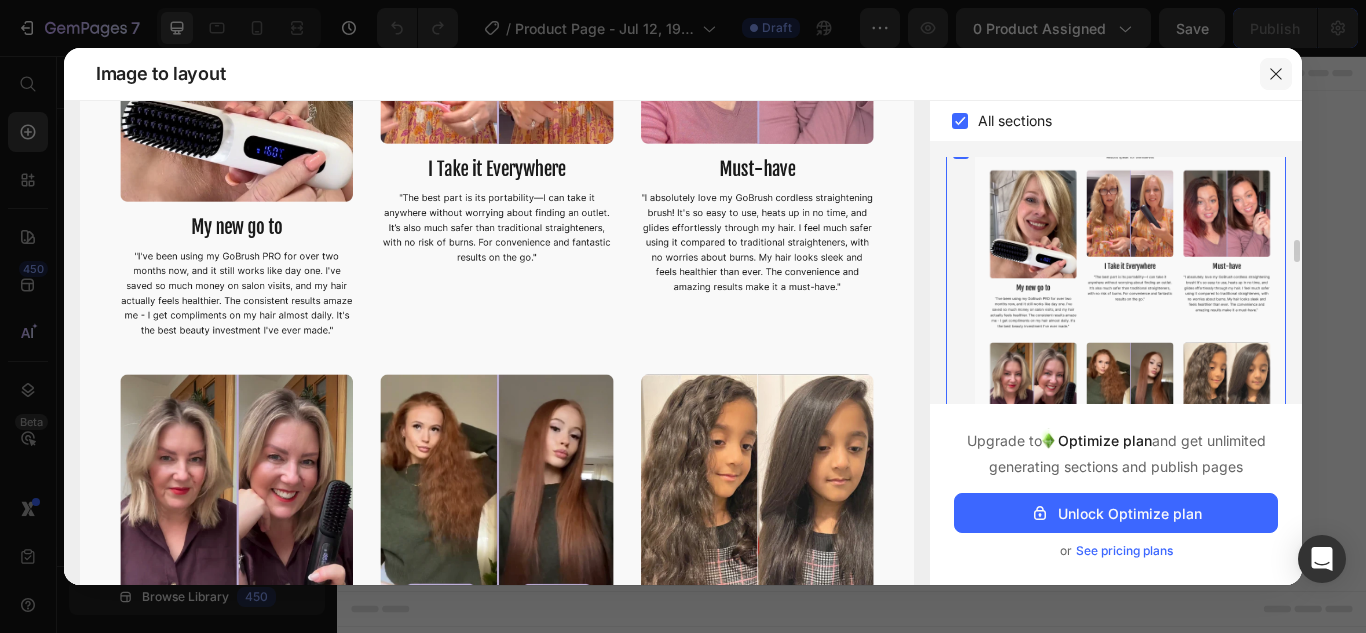 click at bounding box center (1276, 74) 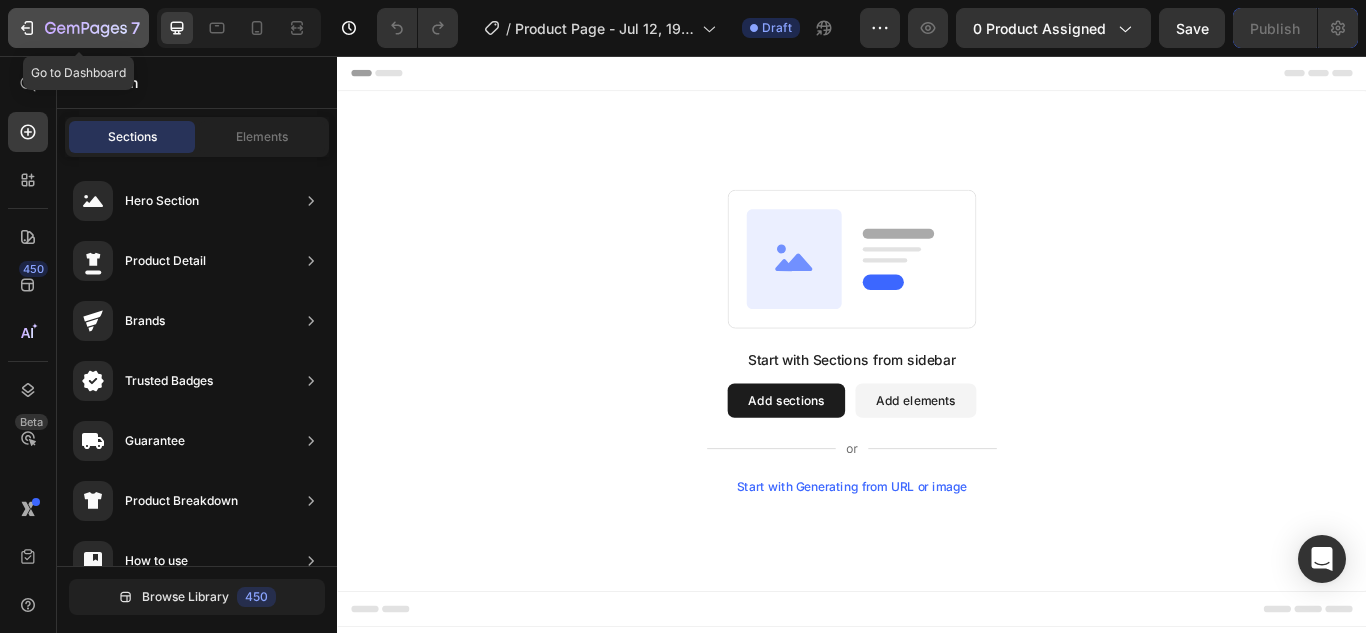 click 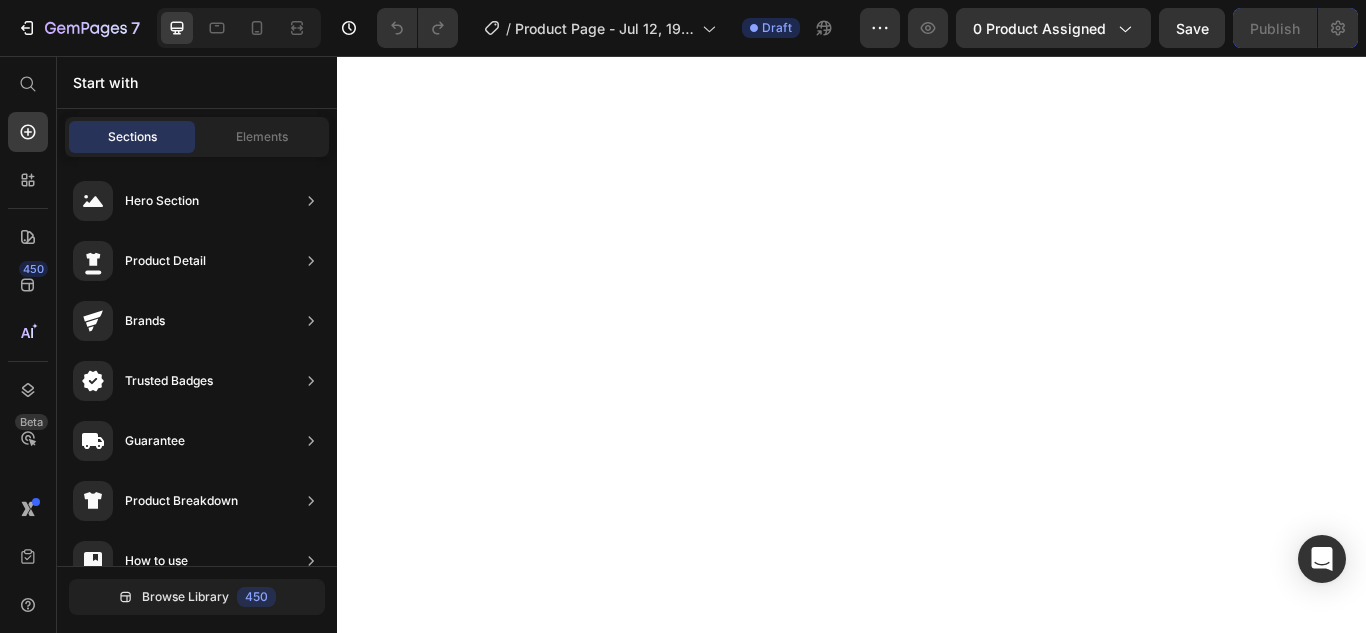 scroll, scrollTop: 0, scrollLeft: 0, axis: both 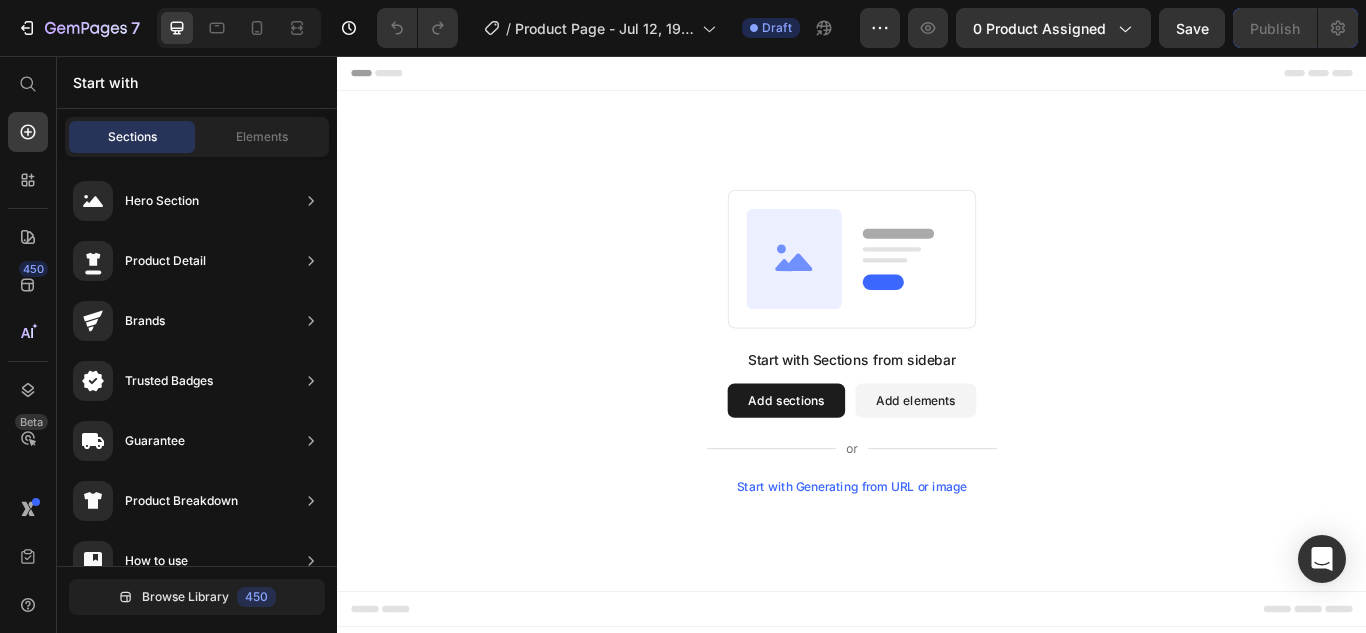 click on "Start with Generating from URL or image" at bounding box center [937, 558] 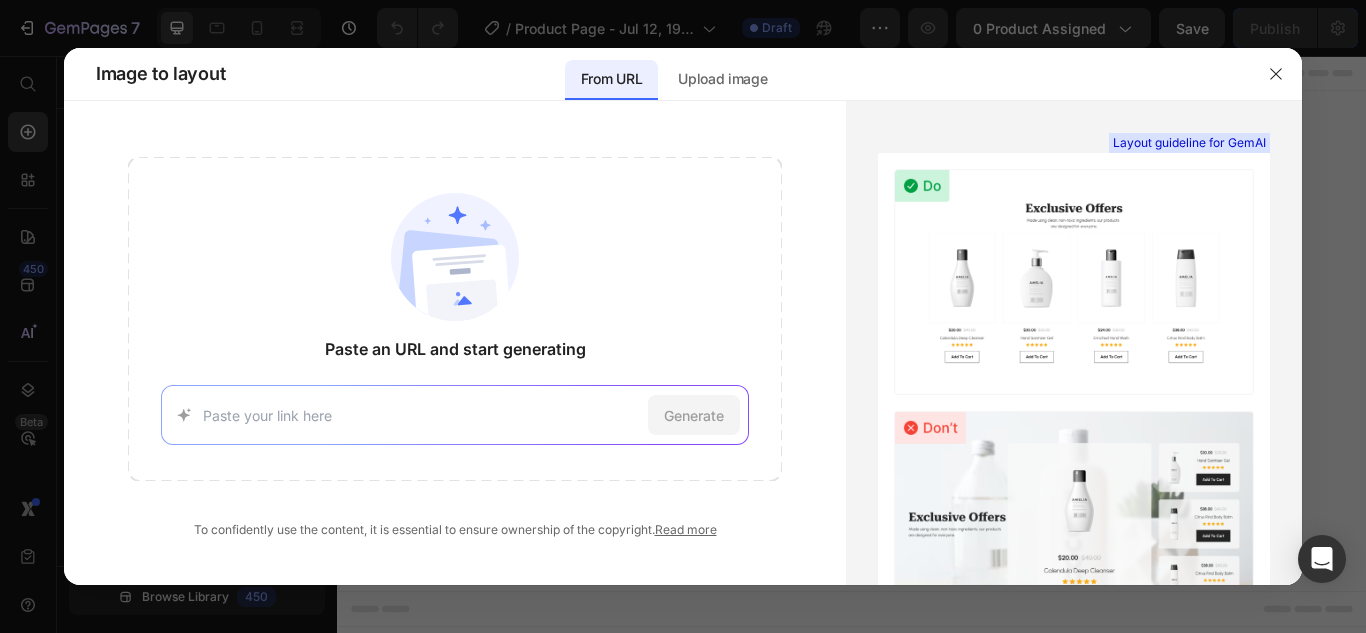 click at bounding box center [422, 415] 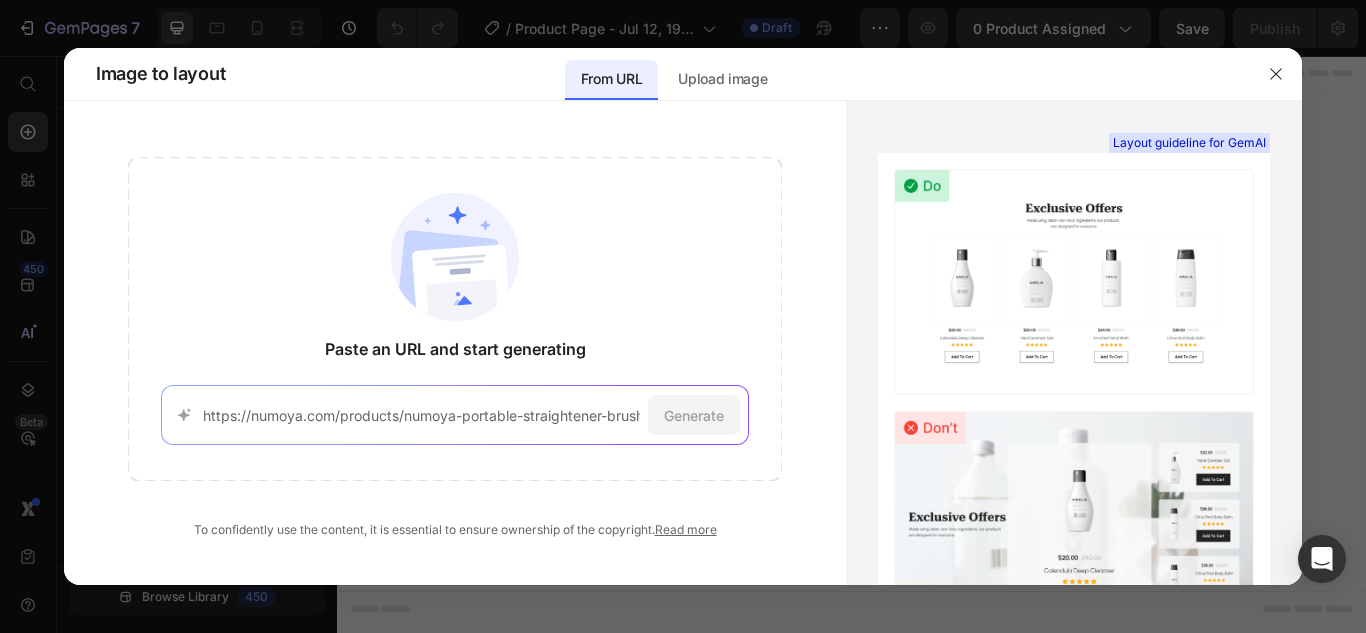 scroll, scrollTop: 0, scrollLeft: 141, axis: horizontal 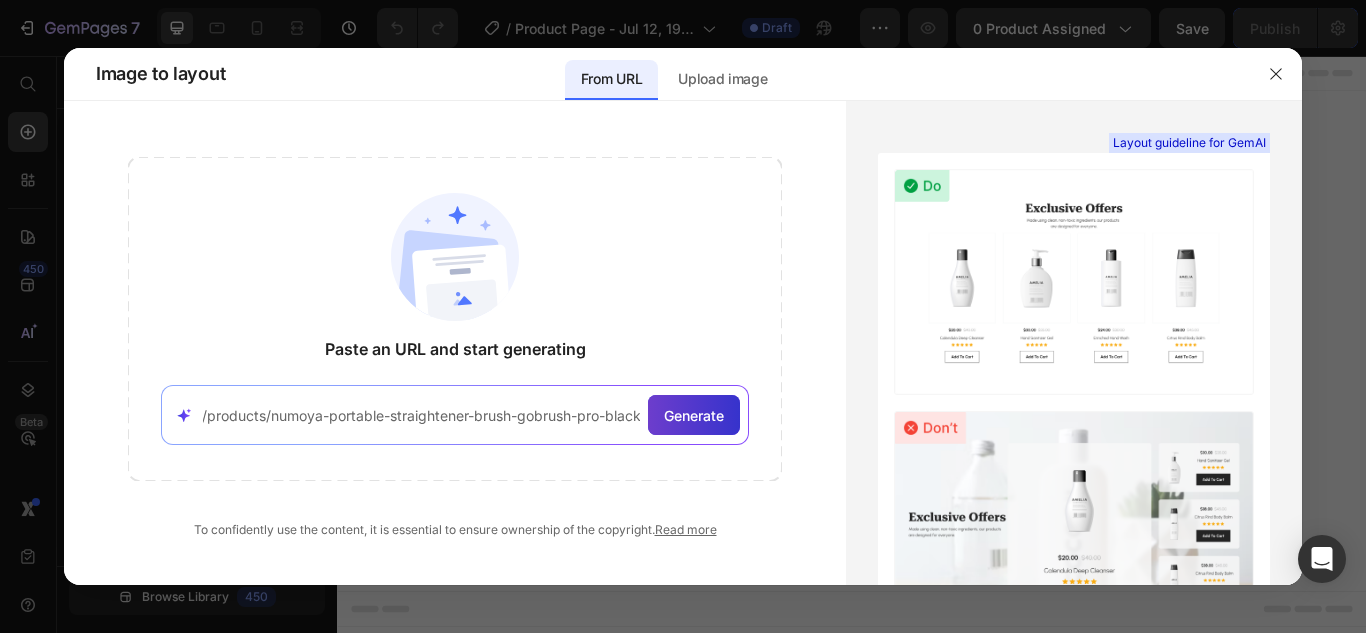 type on "https://numoya.com/products/numoya-portable-straightener-brush-gobrush-pro-black" 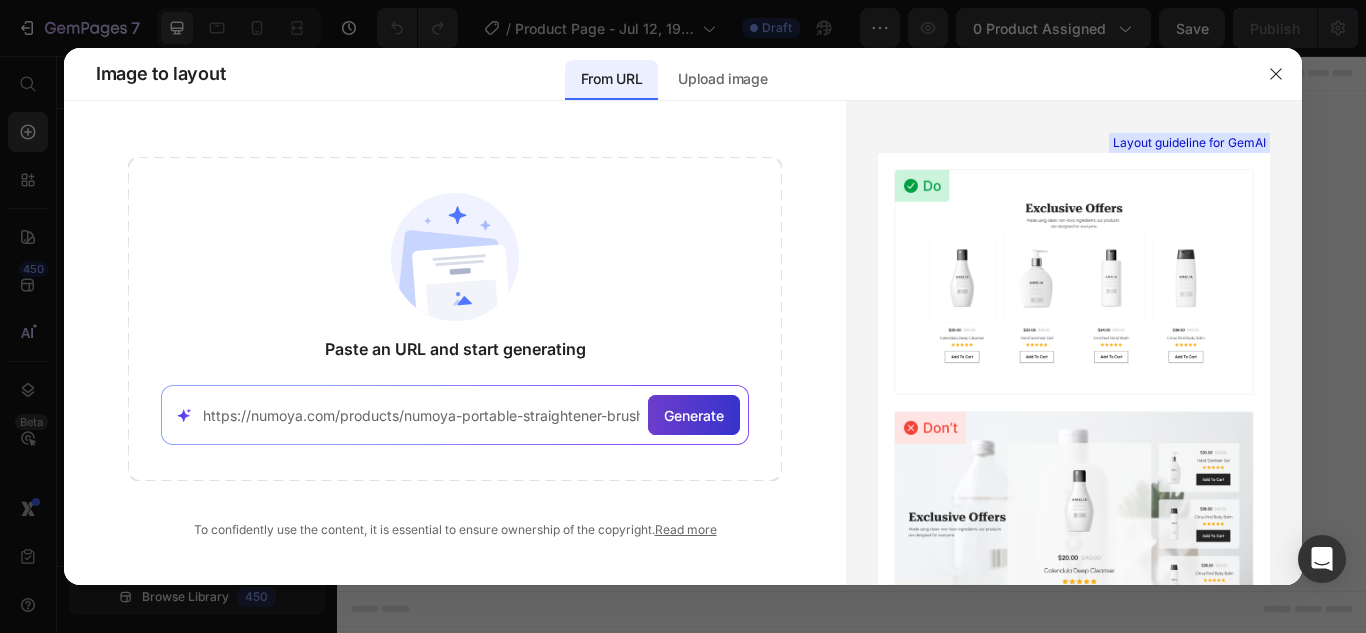 click on "Generate" 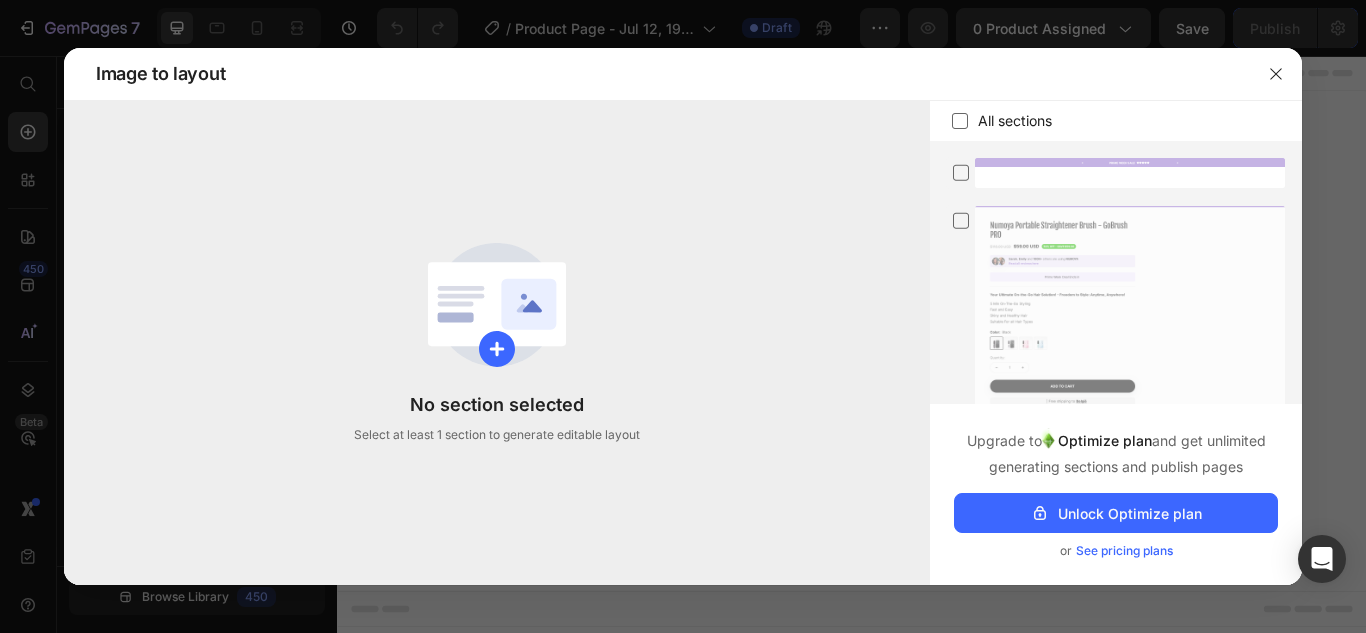 click 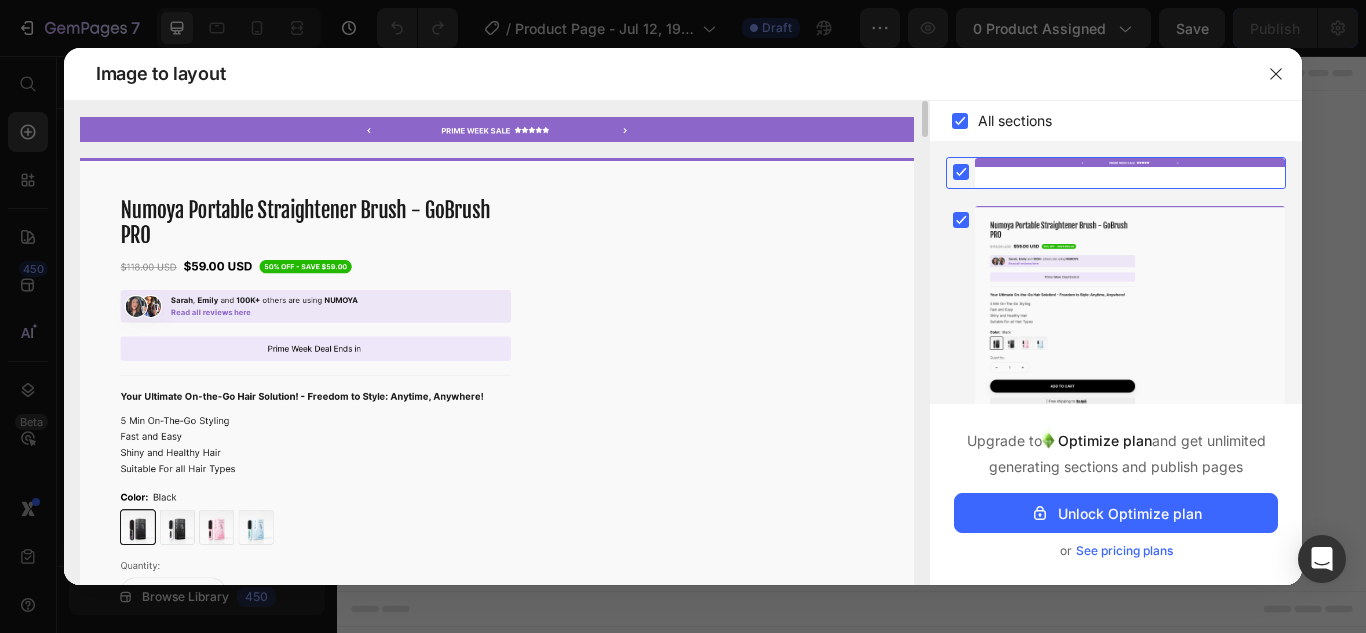 scroll, scrollTop: 209, scrollLeft: 0, axis: vertical 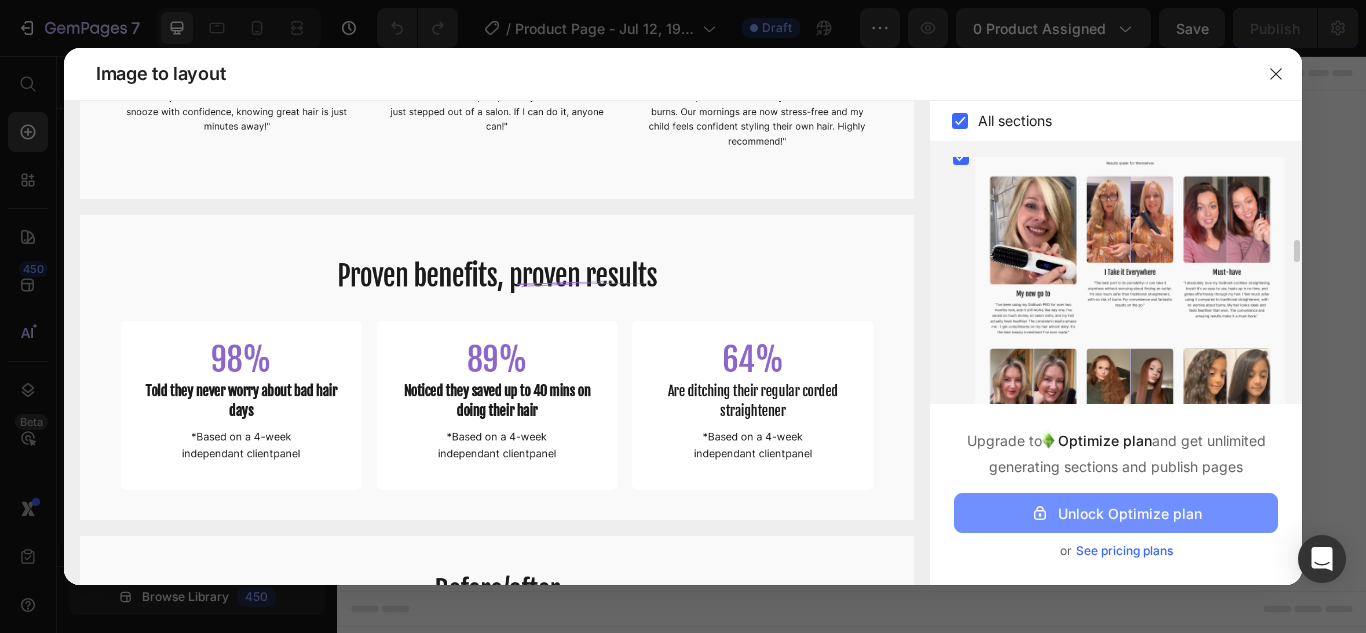 click 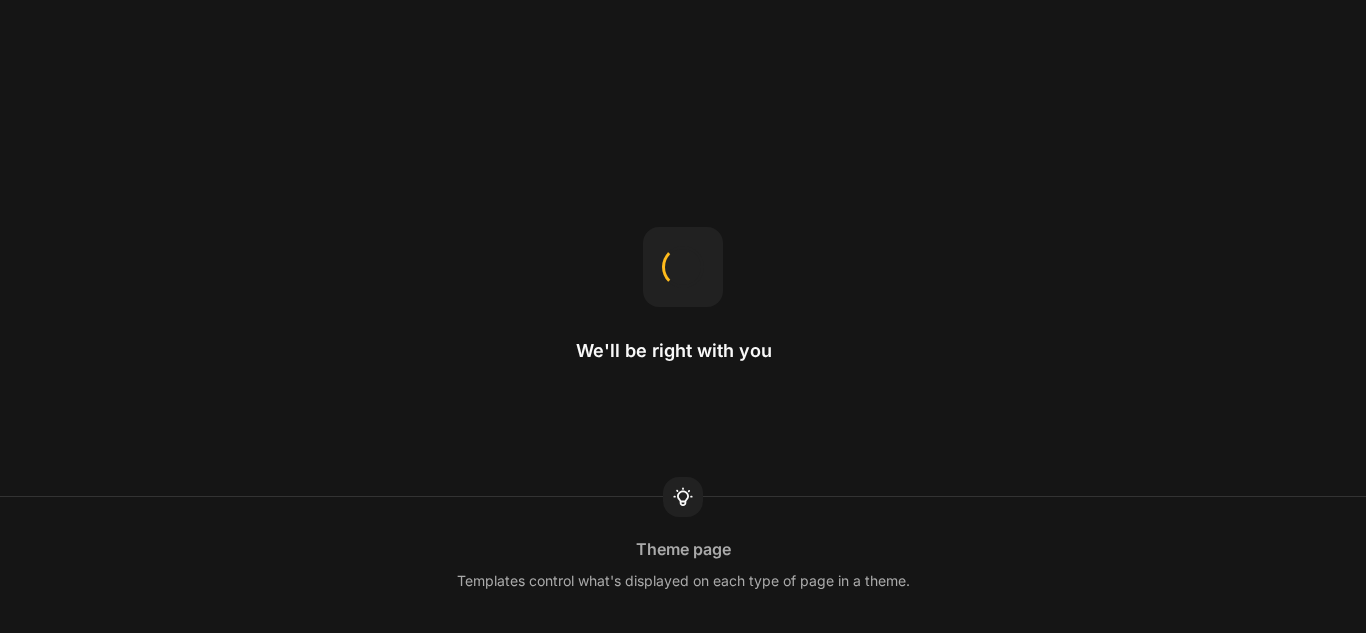 scroll, scrollTop: 0, scrollLeft: 0, axis: both 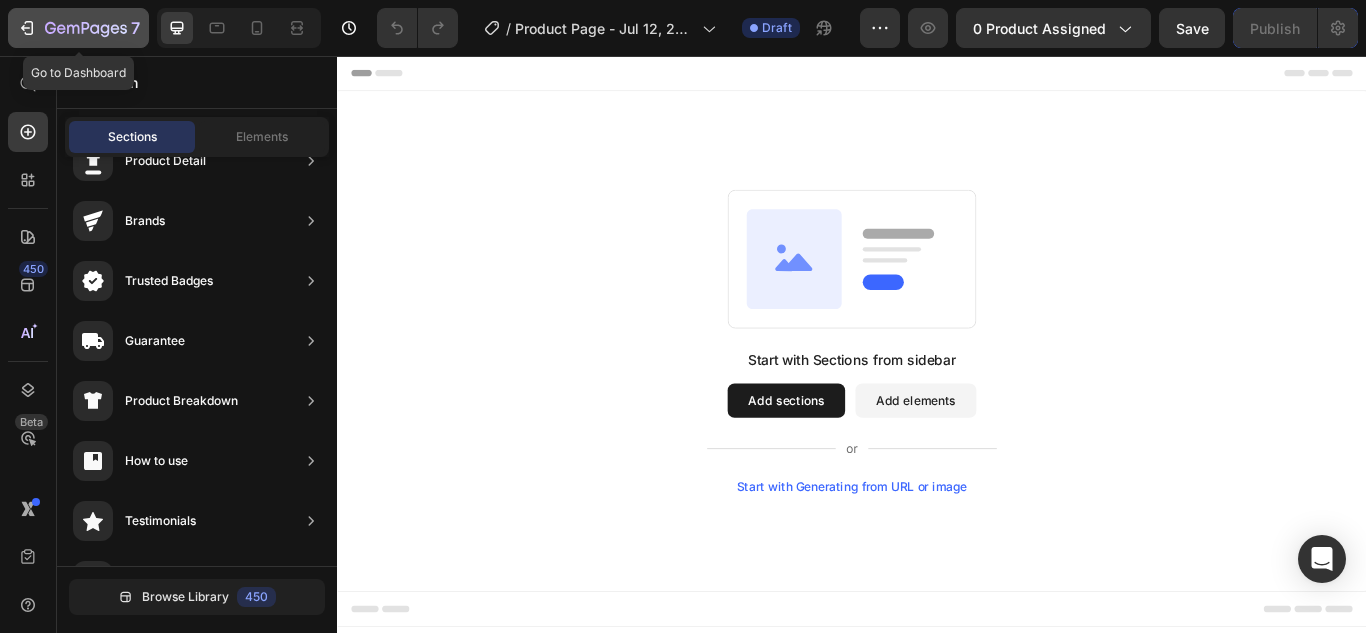 click on "7" at bounding box center [78, 28] 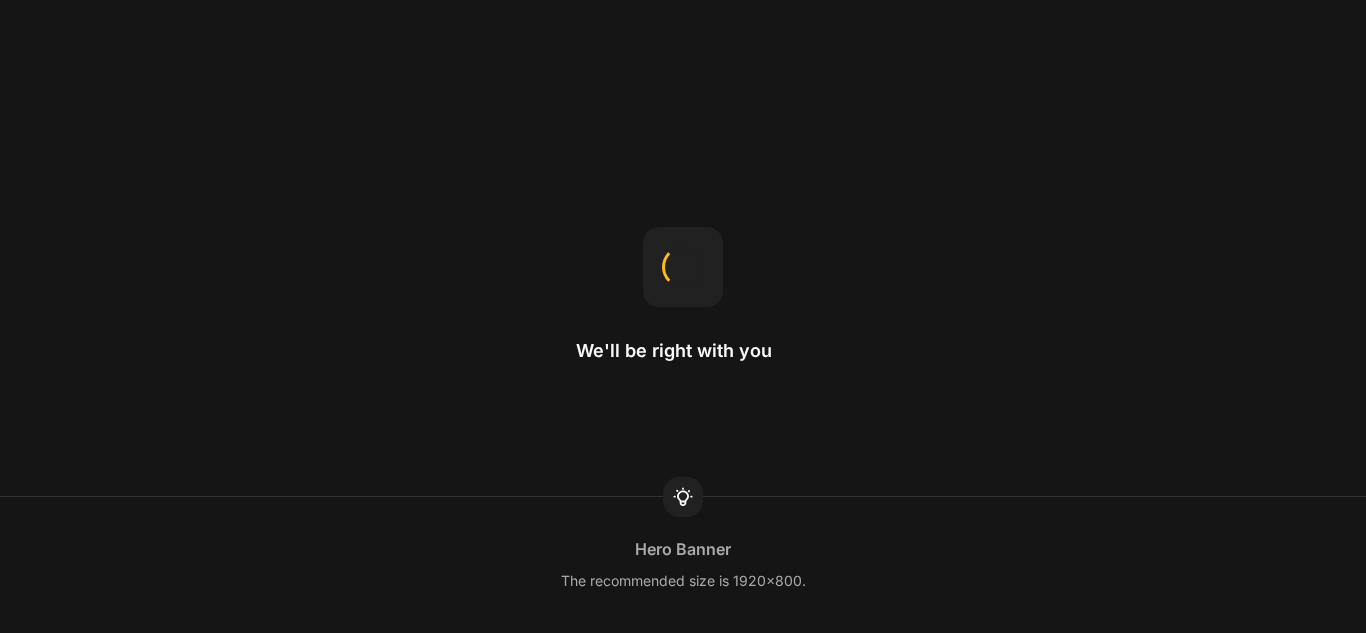 scroll, scrollTop: 0, scrollLeft: 0, axis: both 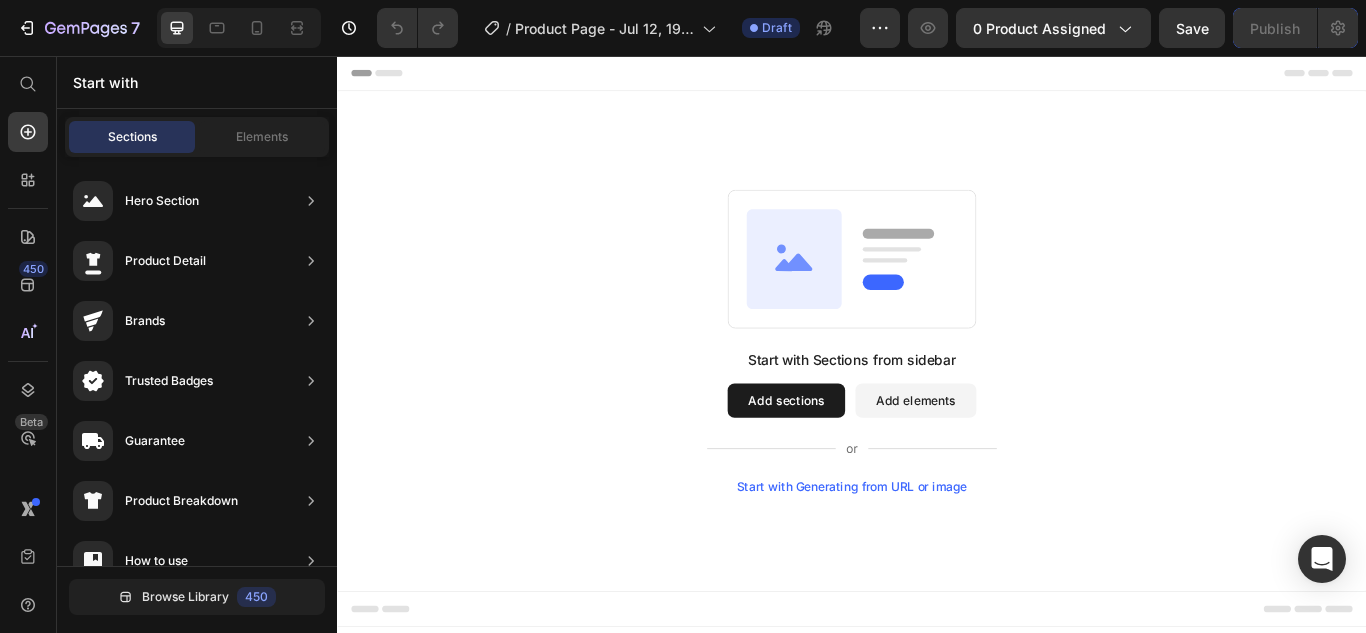 click on "Start with Generating from URL or image" at bounding box center (937, 558) 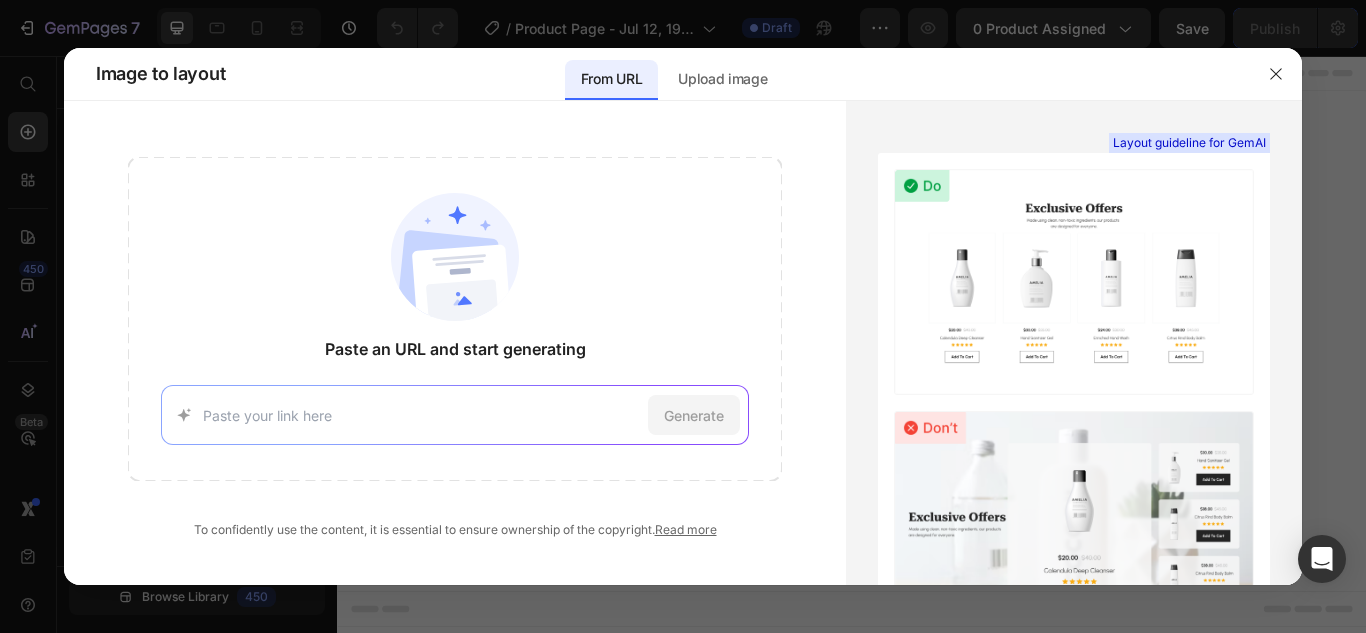 click on "Generate" at bounding box center [455, 415] 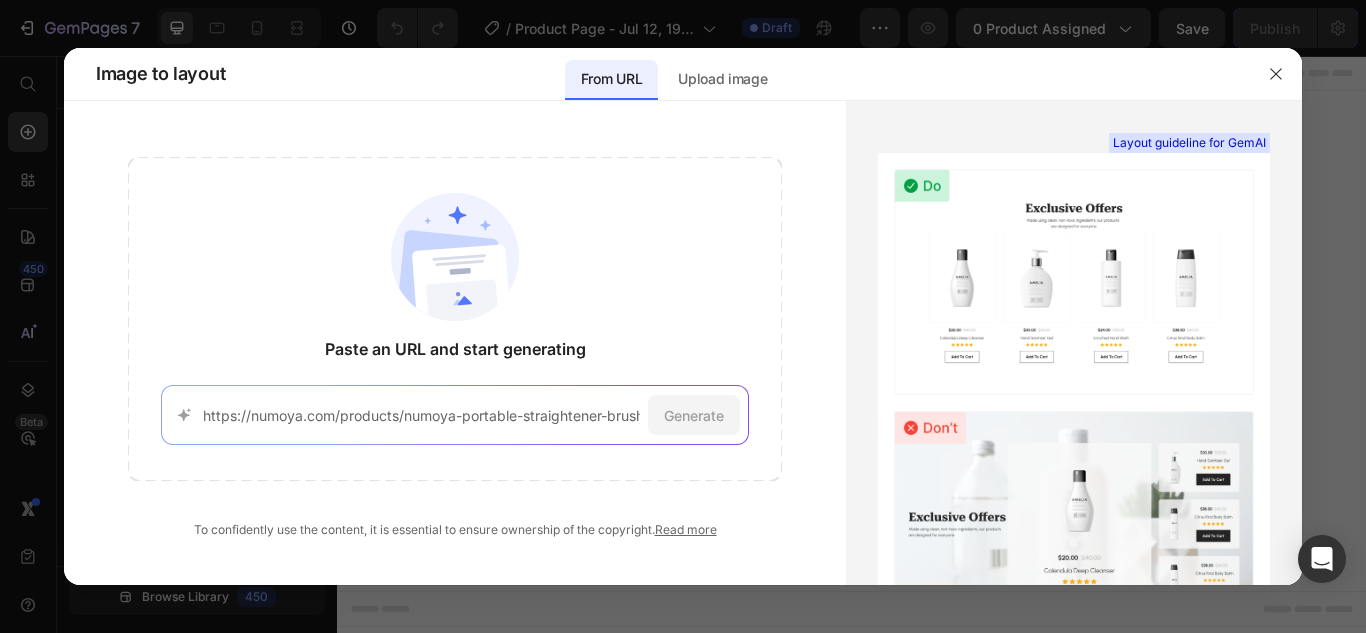 scroll, scrollTop: 0, scrollLeft: 141, axis: horizontal 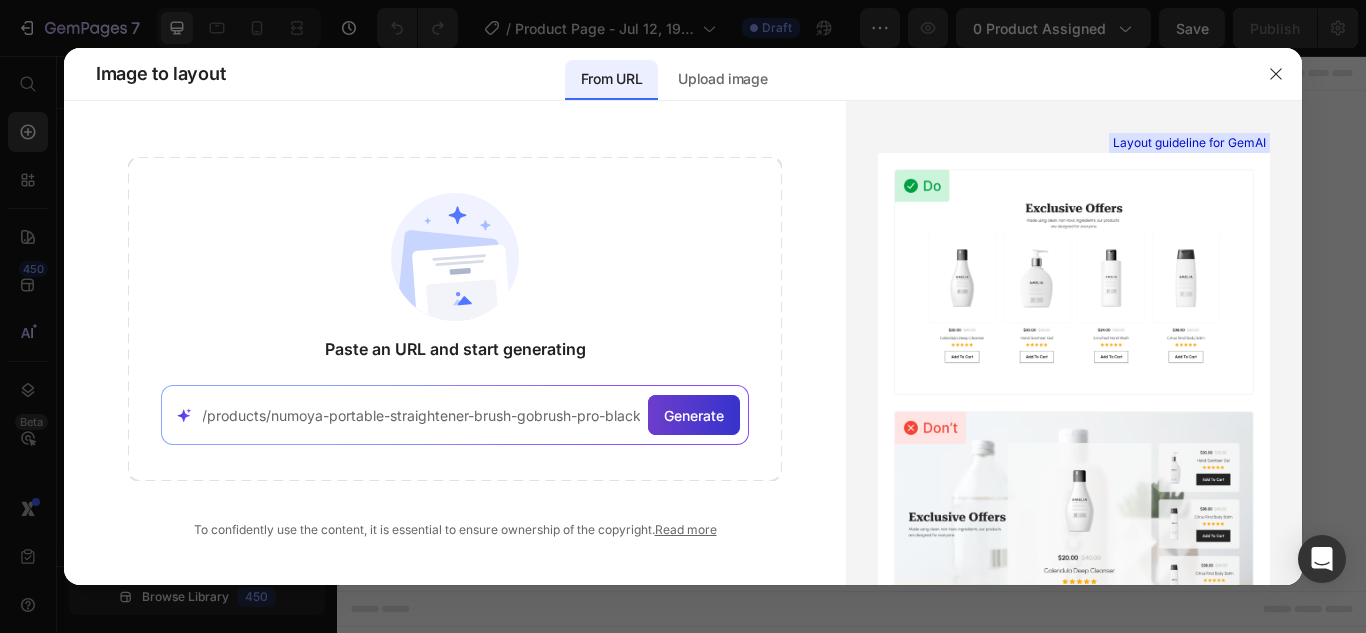 type on "https://numoya.com/products/numoya-portable-straightener-brush-gobrush-pro-black" 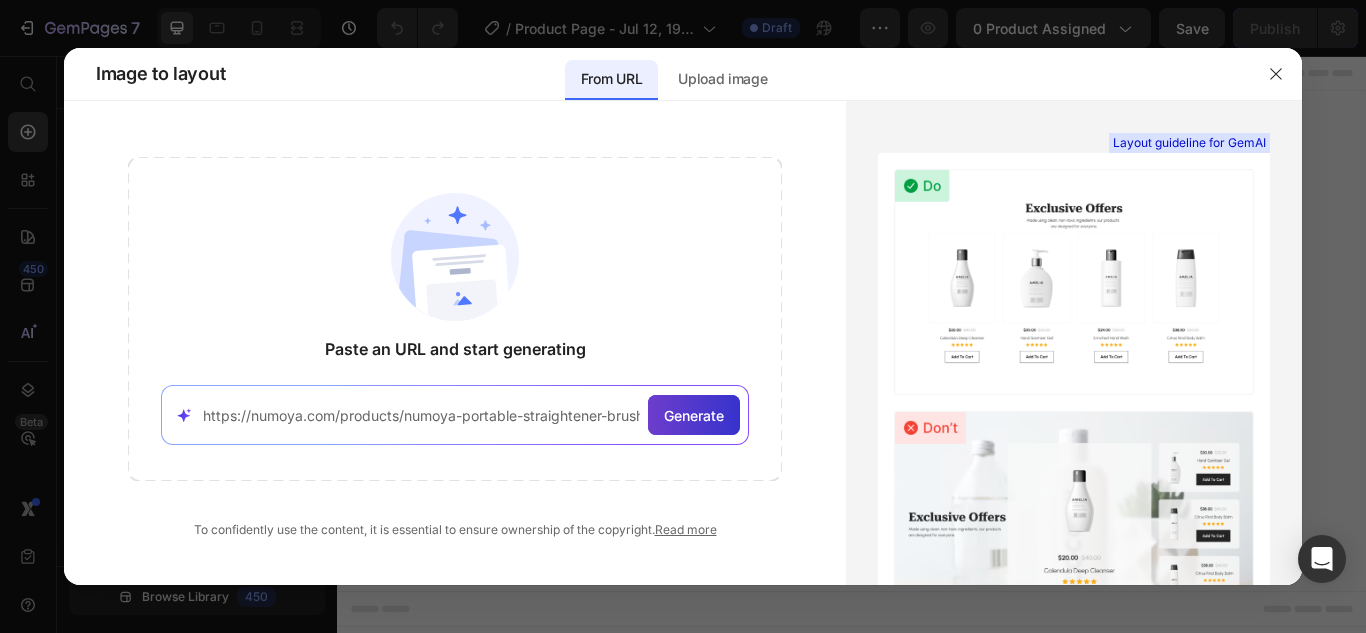 click on "Generate" 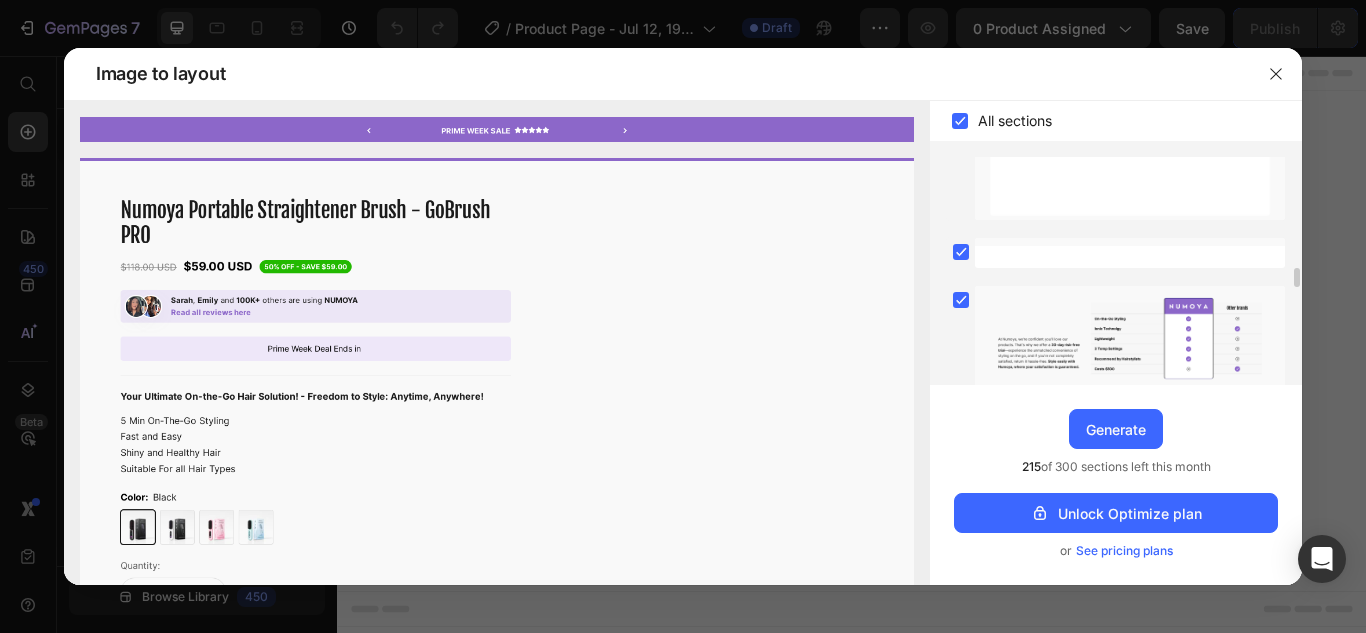 scroll, scrollTop: 755, scrollLeft: 0, axis: vertical 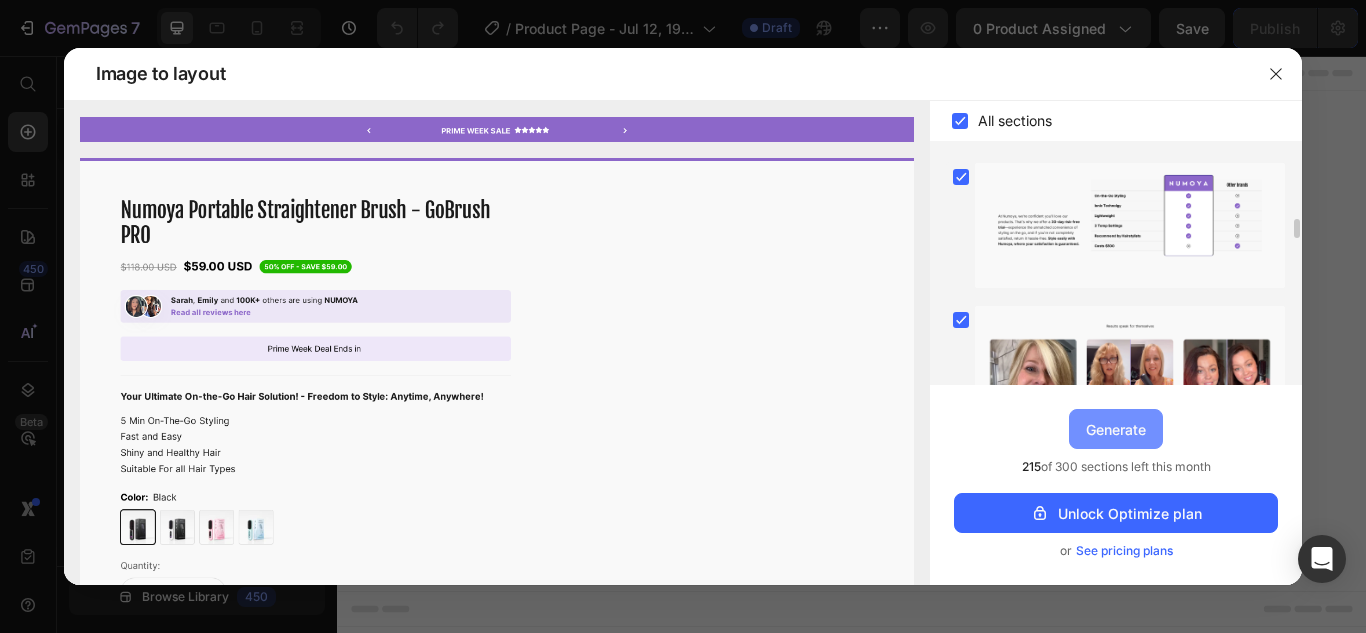 drag, startPoint x: 1119, startPoint y: 438, endPoint x: 653, endPoint y: 387, distance: 468.78247 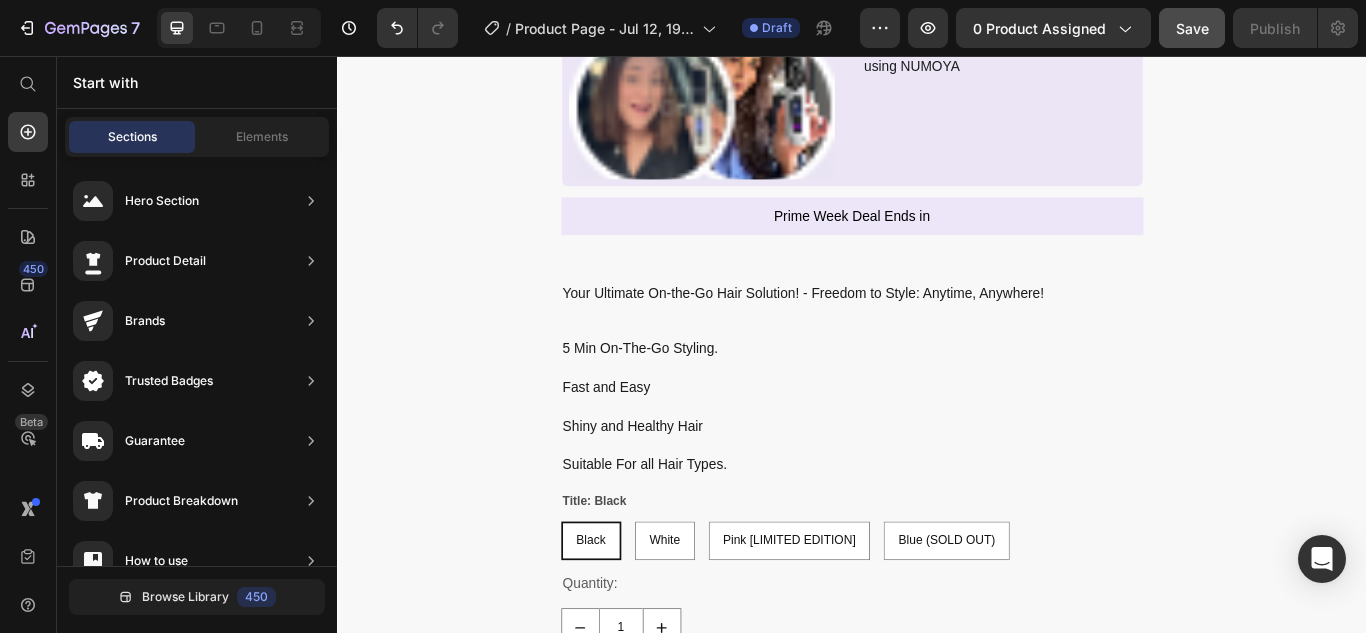 scroll, scrollTop: 314, scrollLeft: 0, axis: vertical 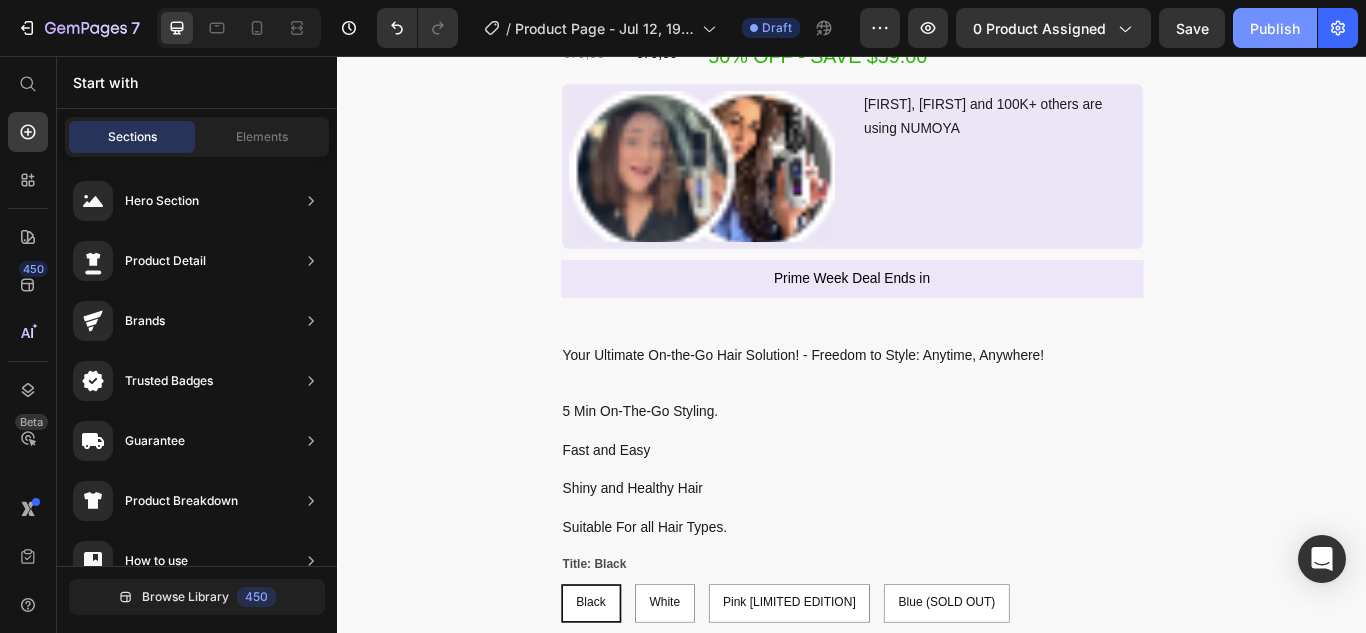 click on "Publish" at bounding box center [1275, 28] 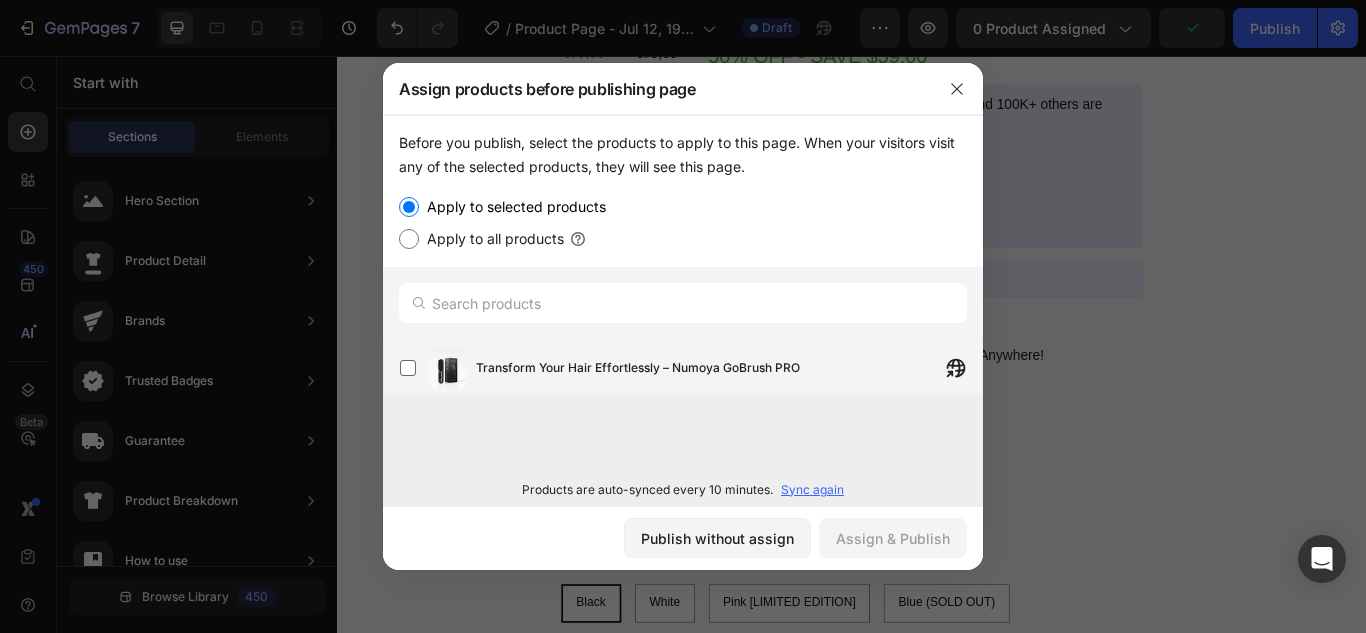 click on "Transform Your Hair Effortlessly – Numoya GoBrush PRO" at bounding box center [638, 368] 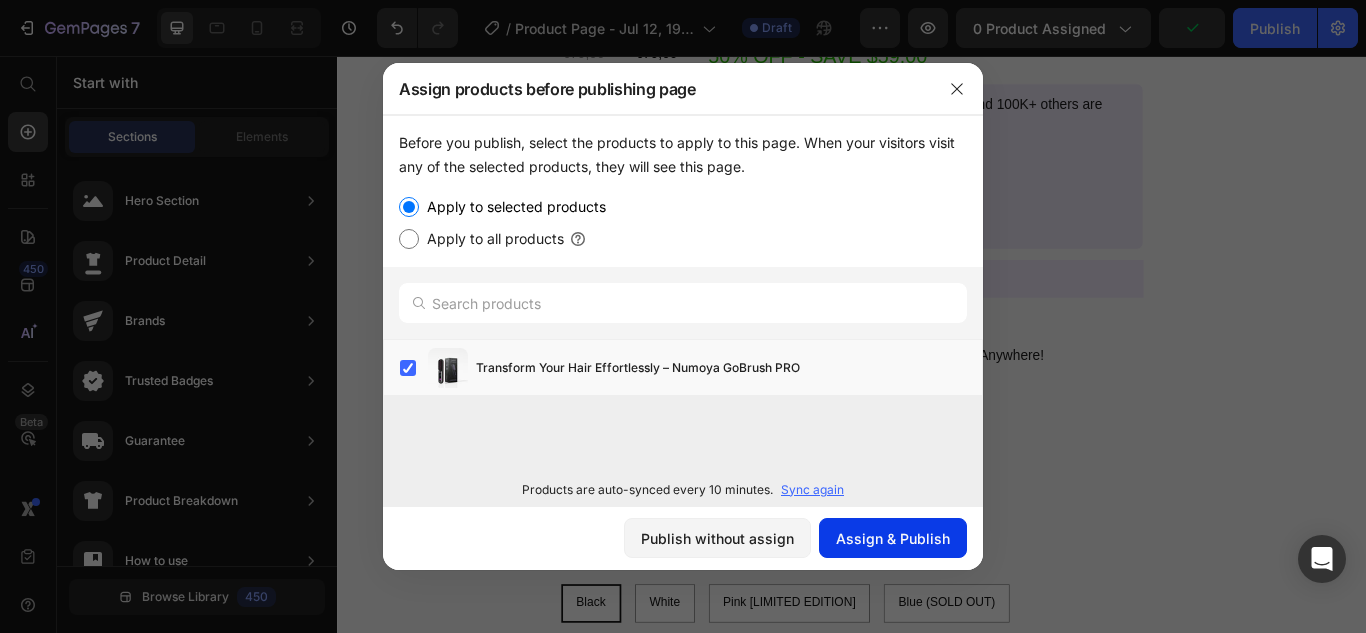 click on "Assign & Publish" at bounding box center (893, 538) 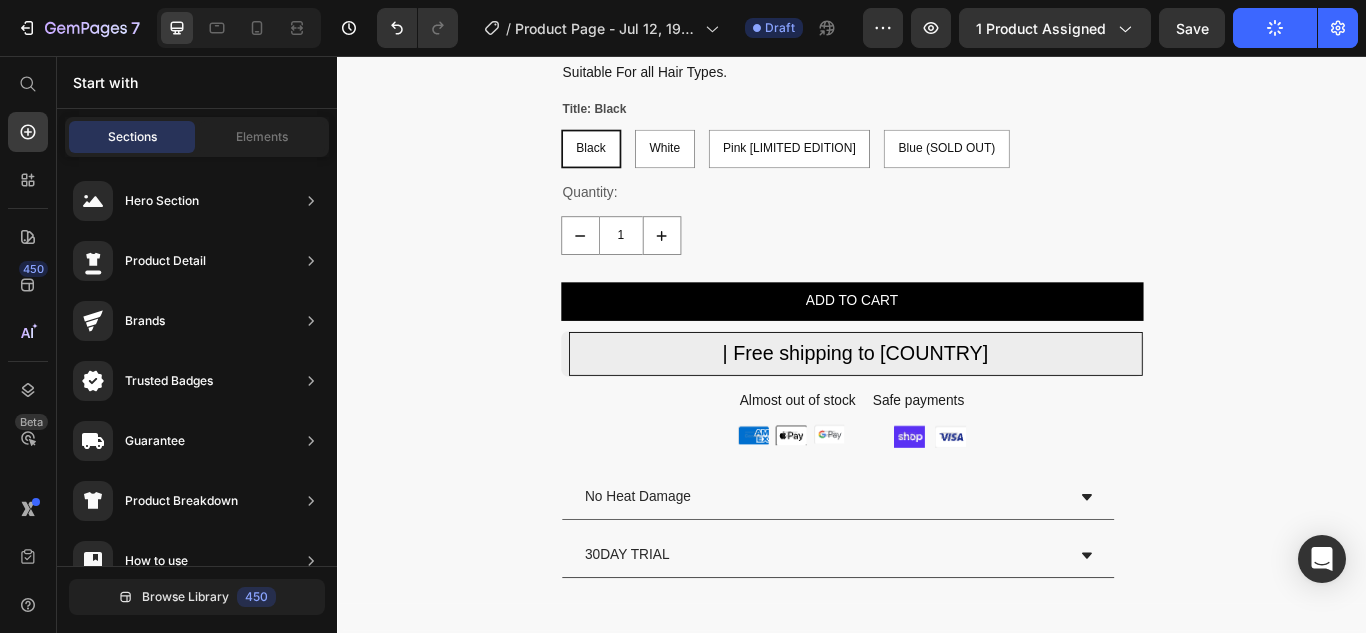scroll, scrollTop: 849, scrollLeft: 0, axis: vertical 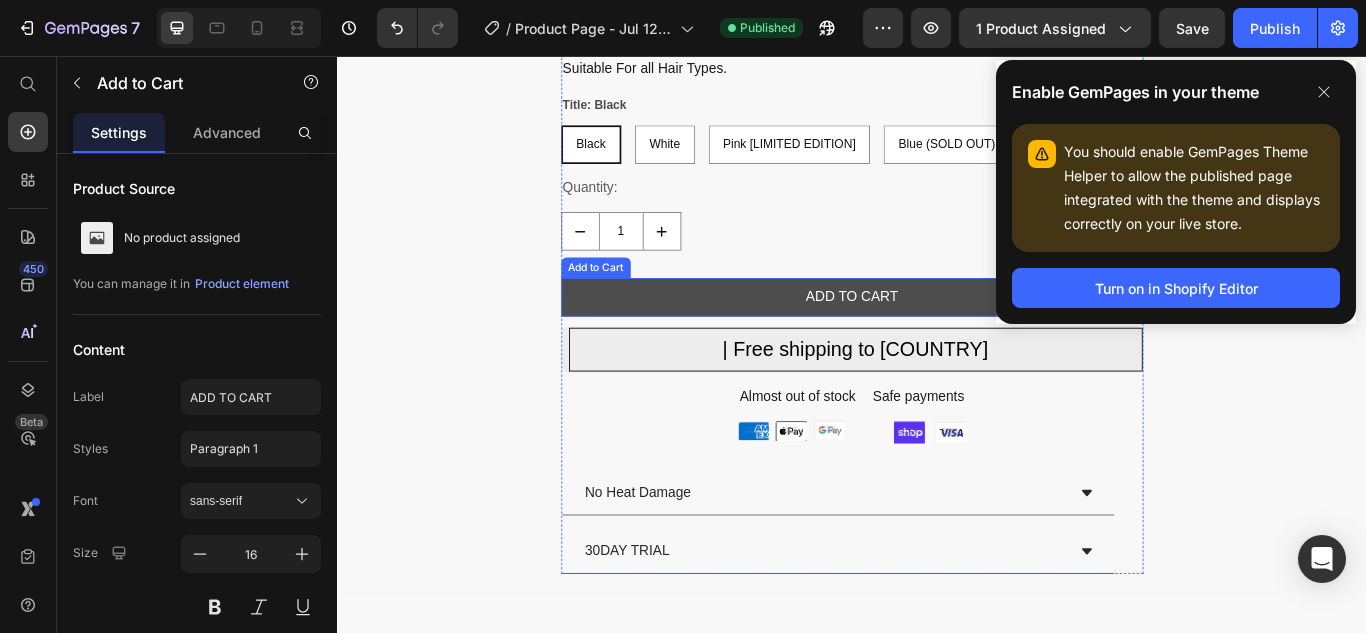 click on "ADD TO CART" at bounding box center (937, 337) 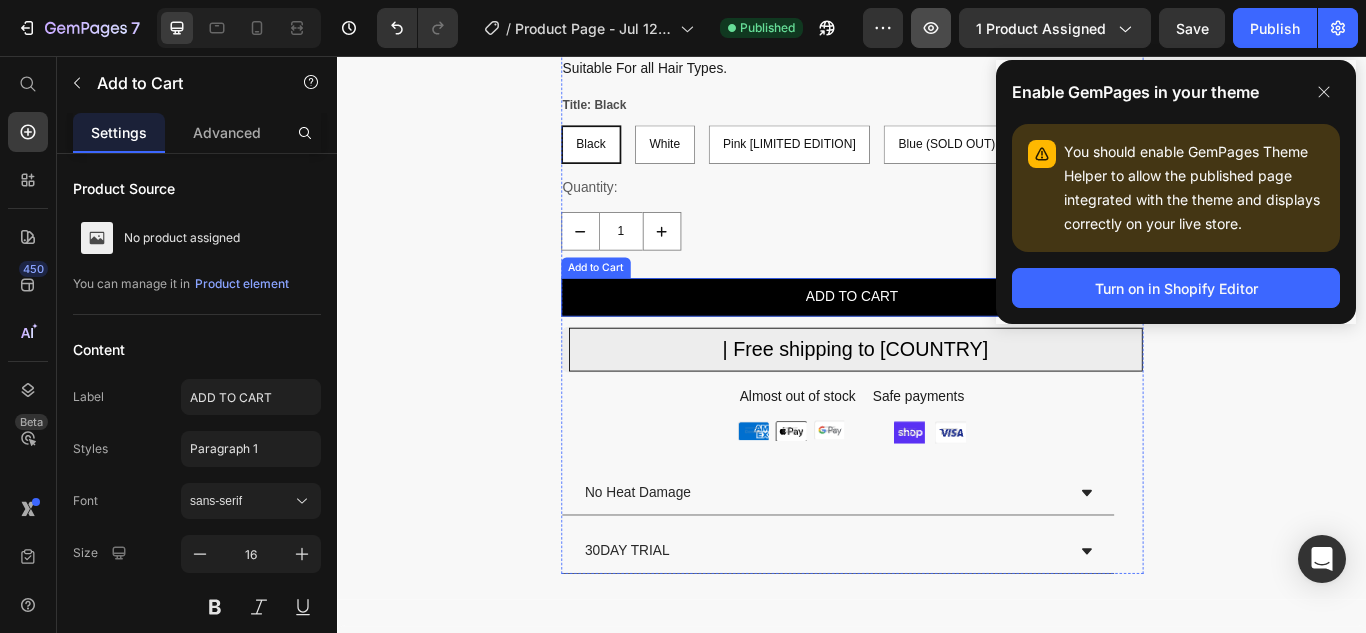 click 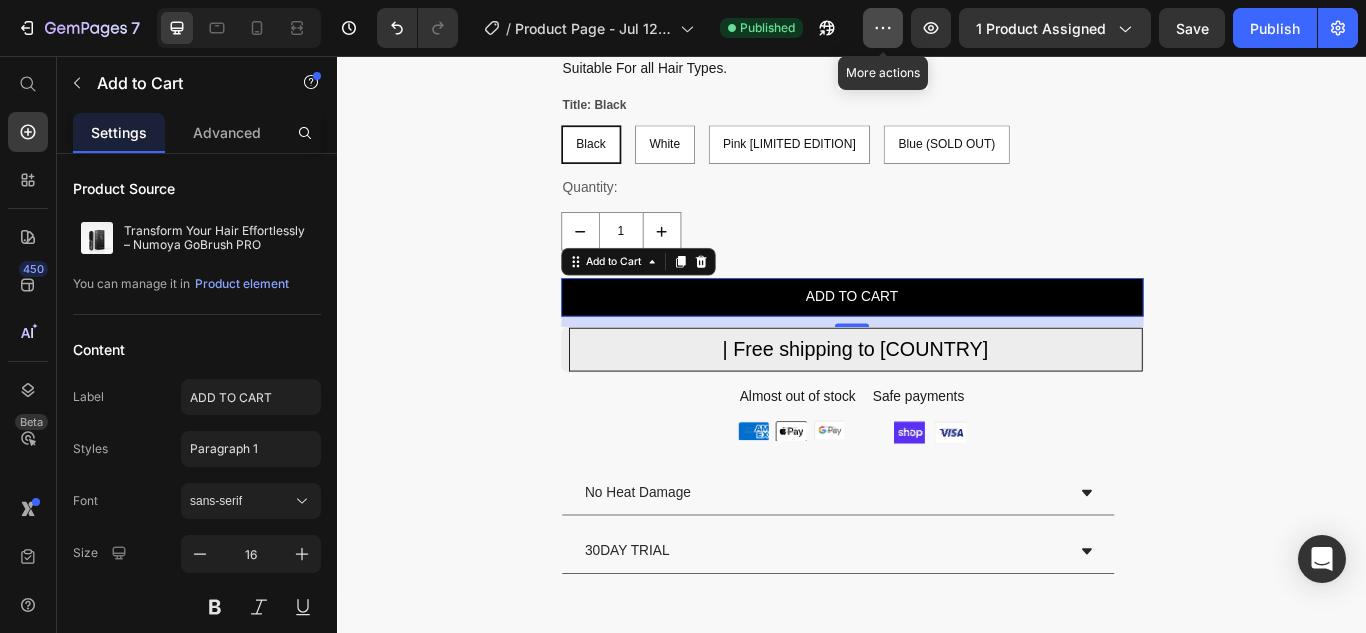 click 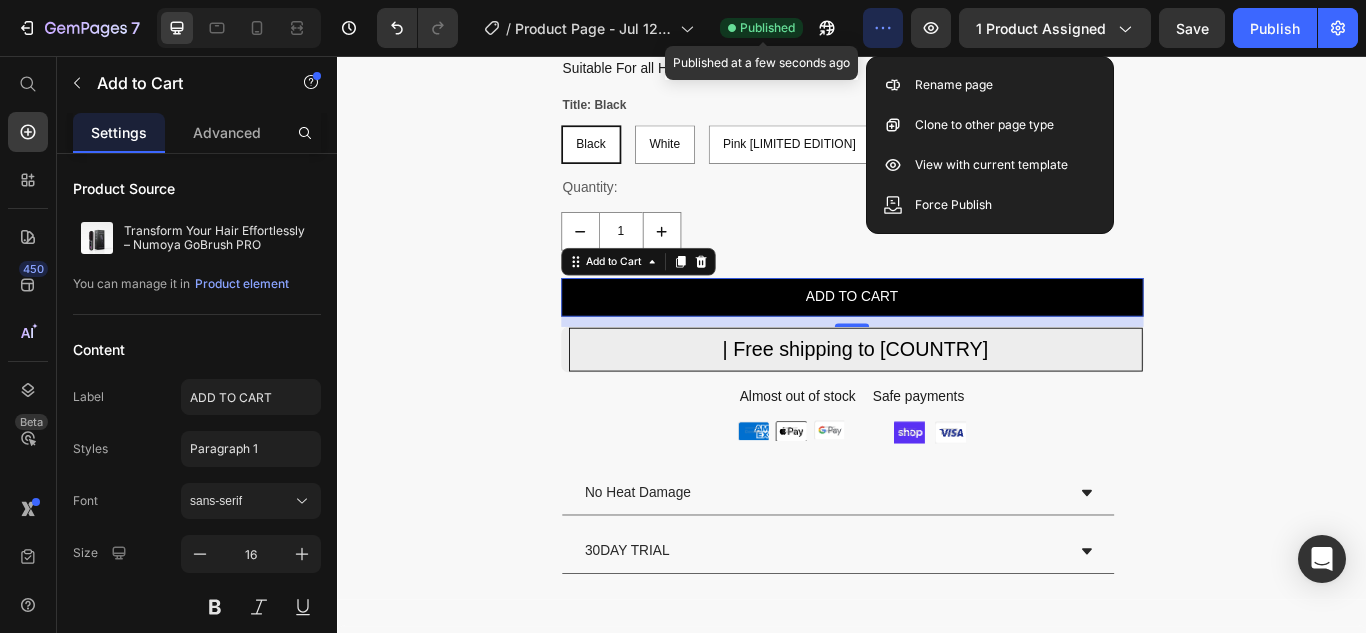 click on "Published" 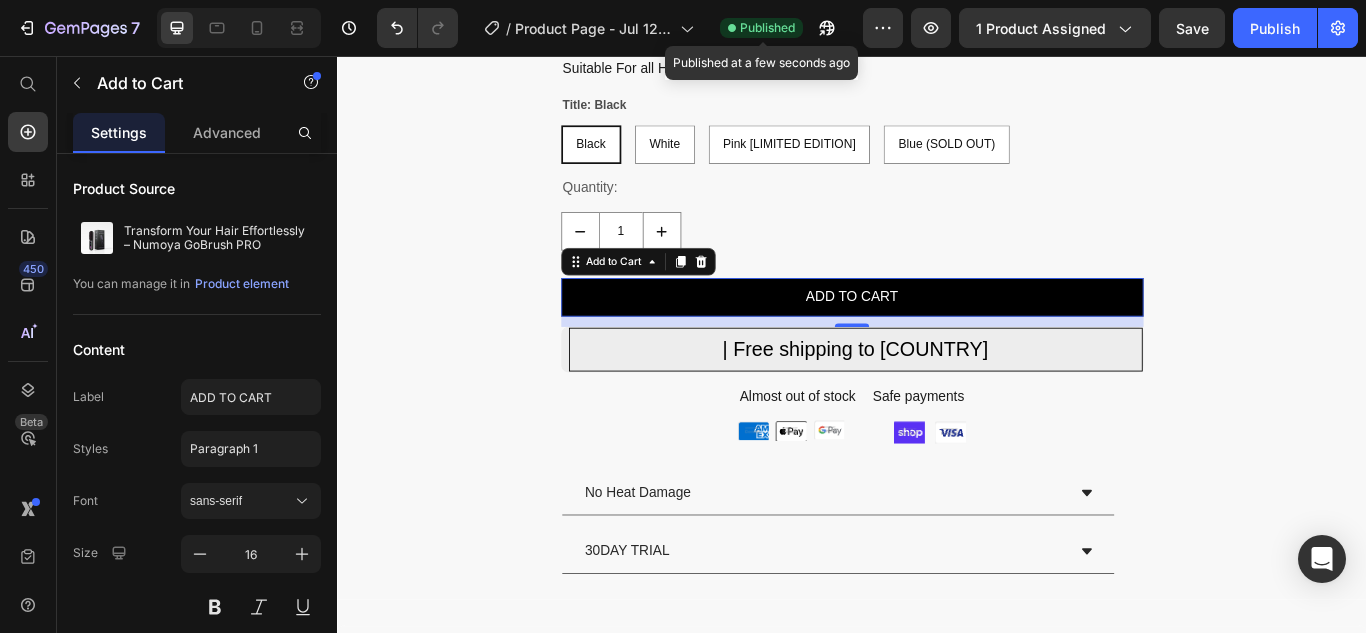 click on "Published" at bounding box center (767, 28) 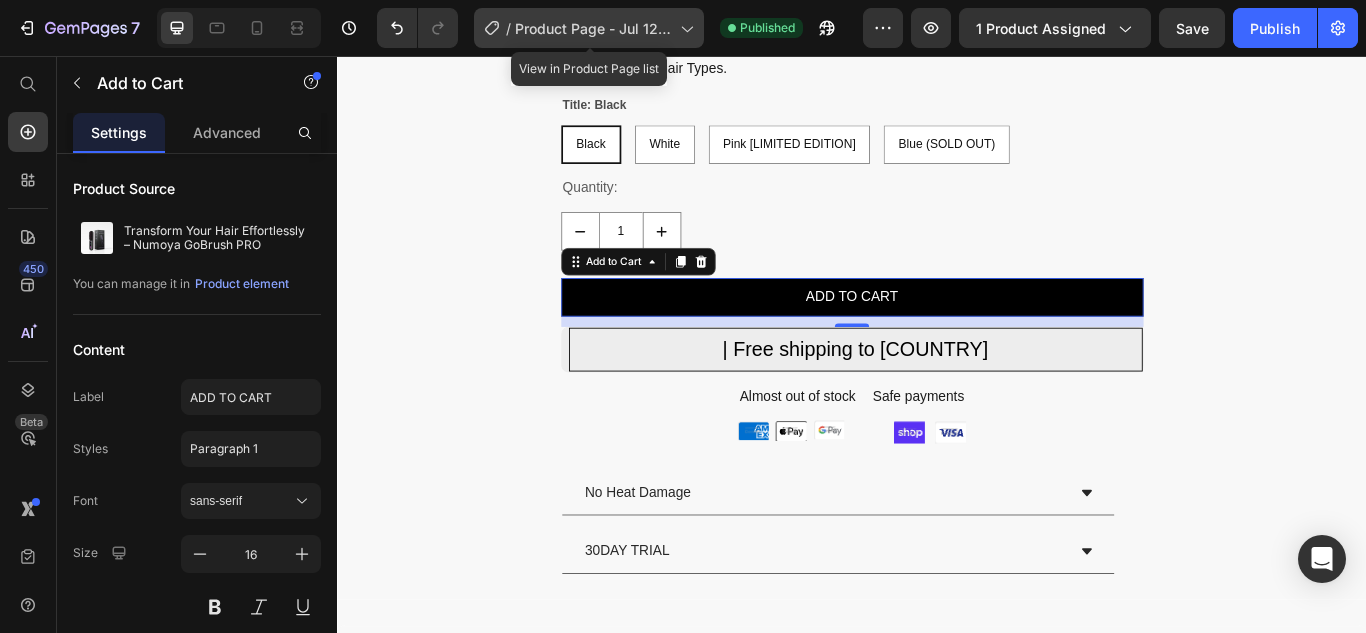 click on "Product Page - Jul 12, 19:56:56" at bounding box center [593, 28] 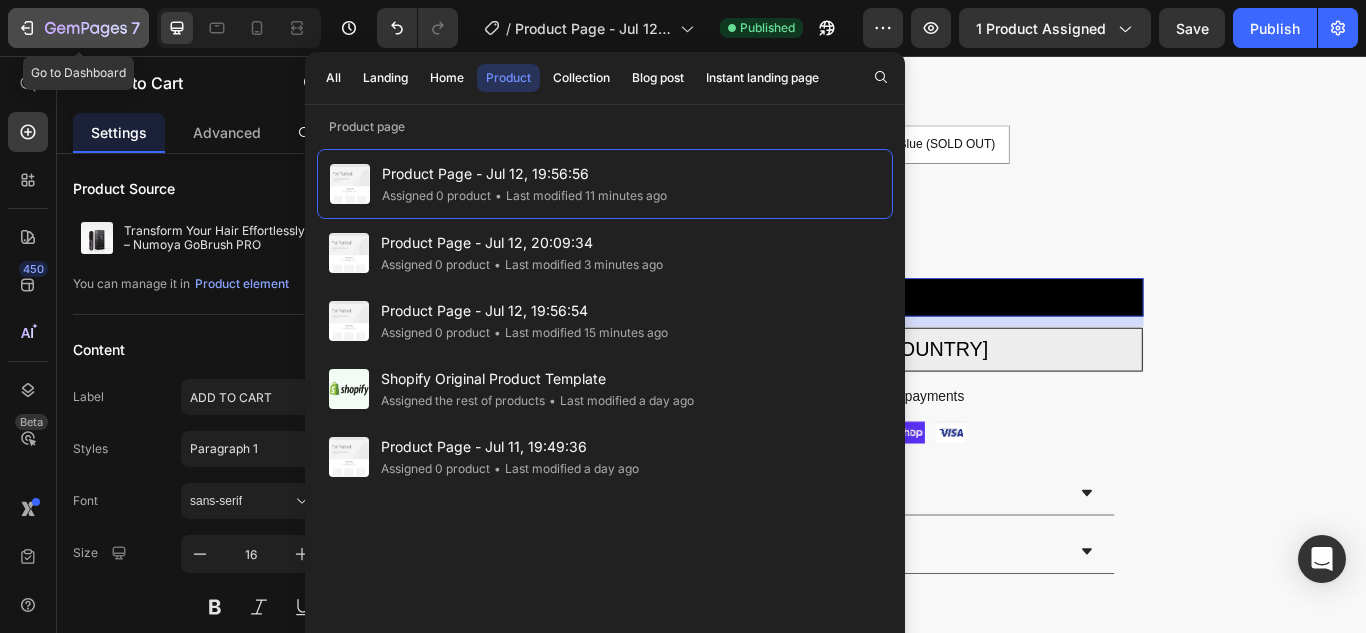 click on "7" 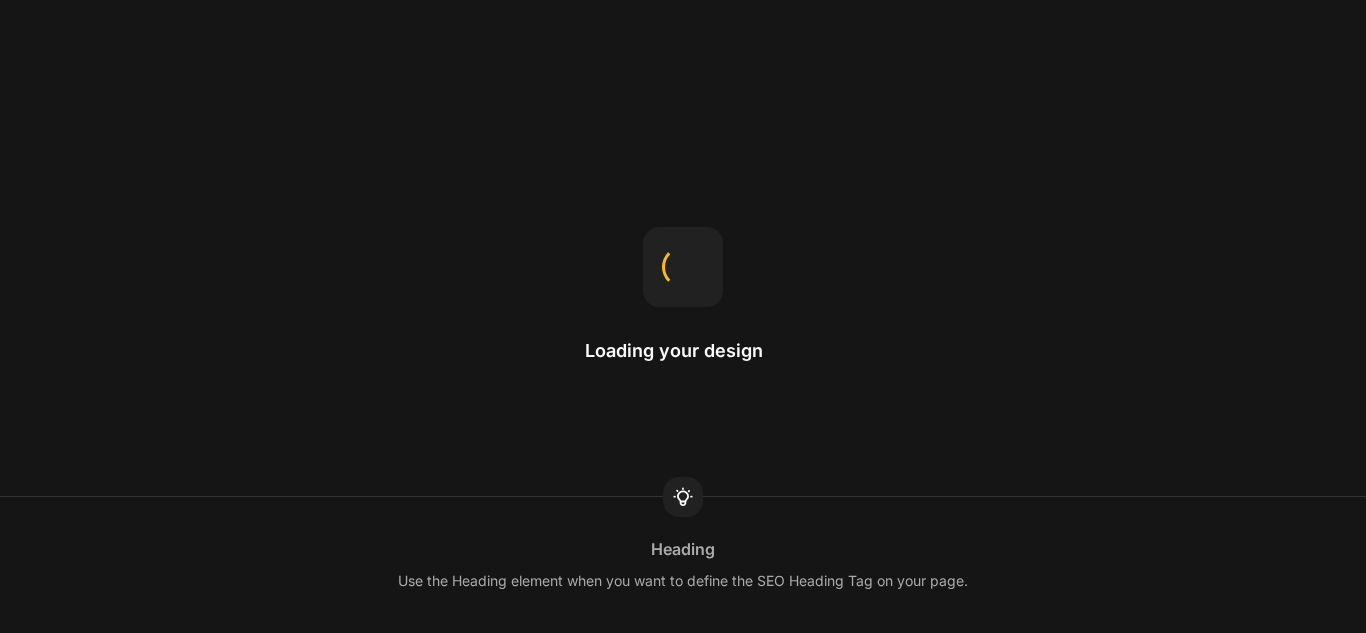 scroll, scrollTop: 0, scrollLeft: 0, axis: both 